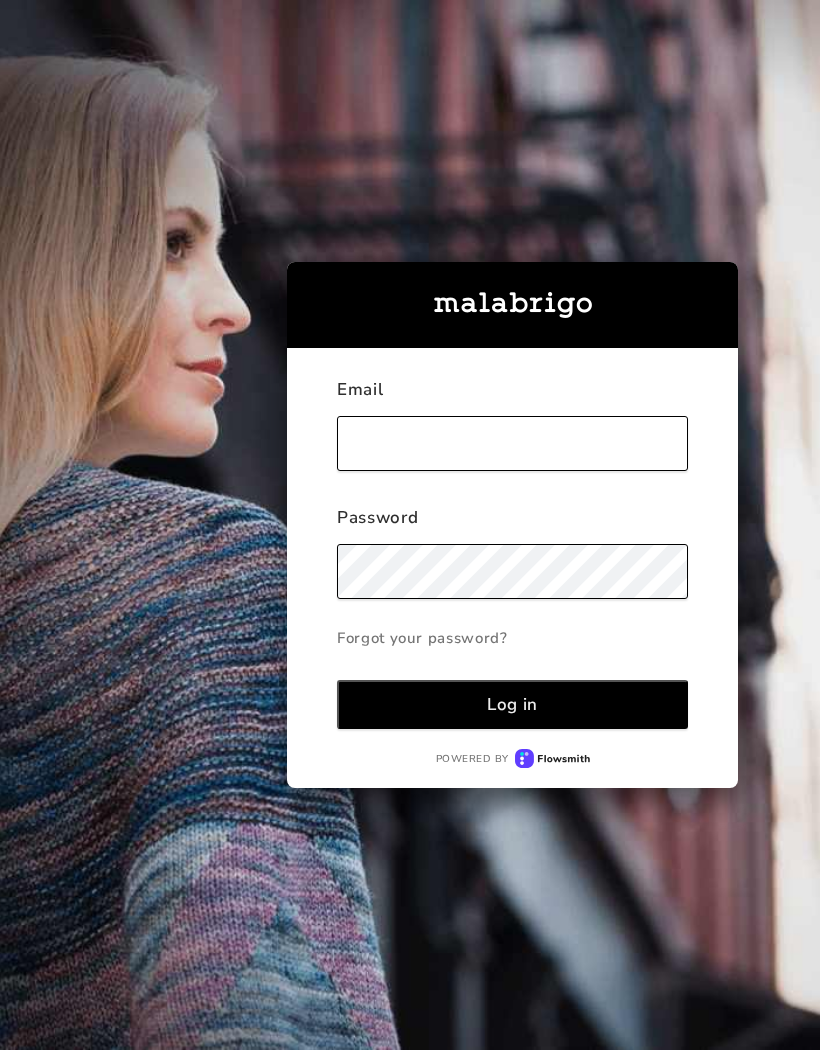 scroll, scrollTop: 0, scrollLeft: 0, axis: both 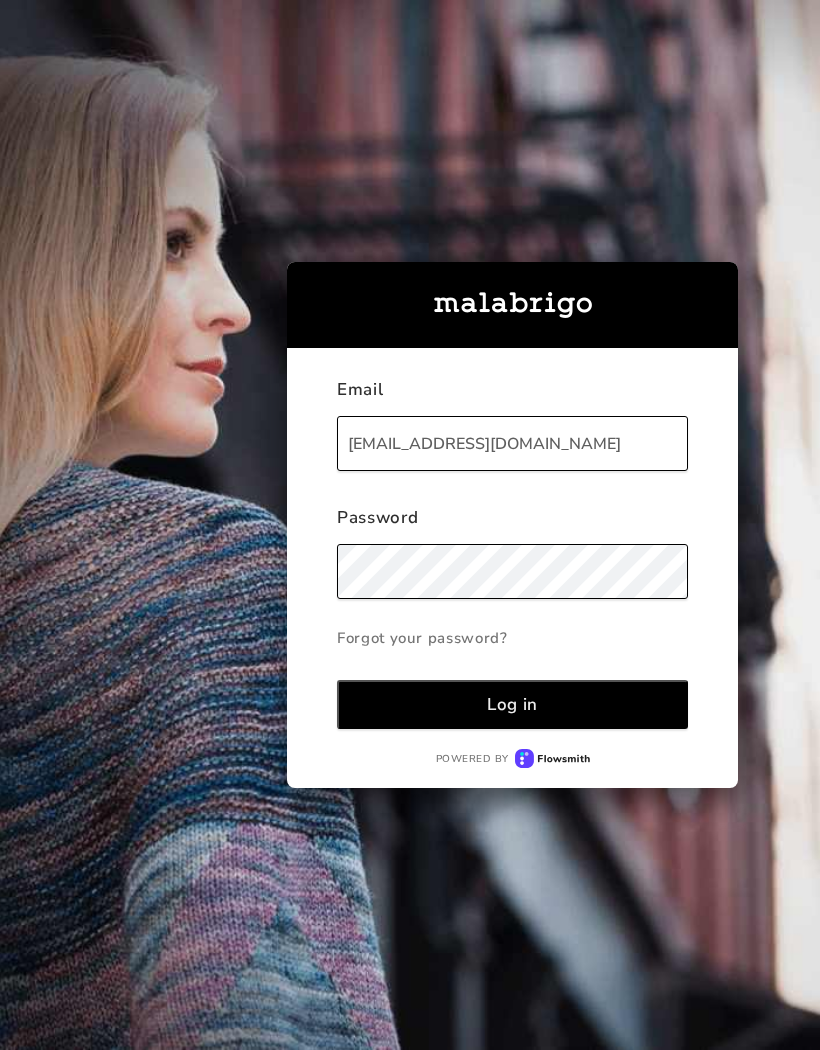 type on "[EMAIL_ADDRESS][DOMAIN_NAME]" 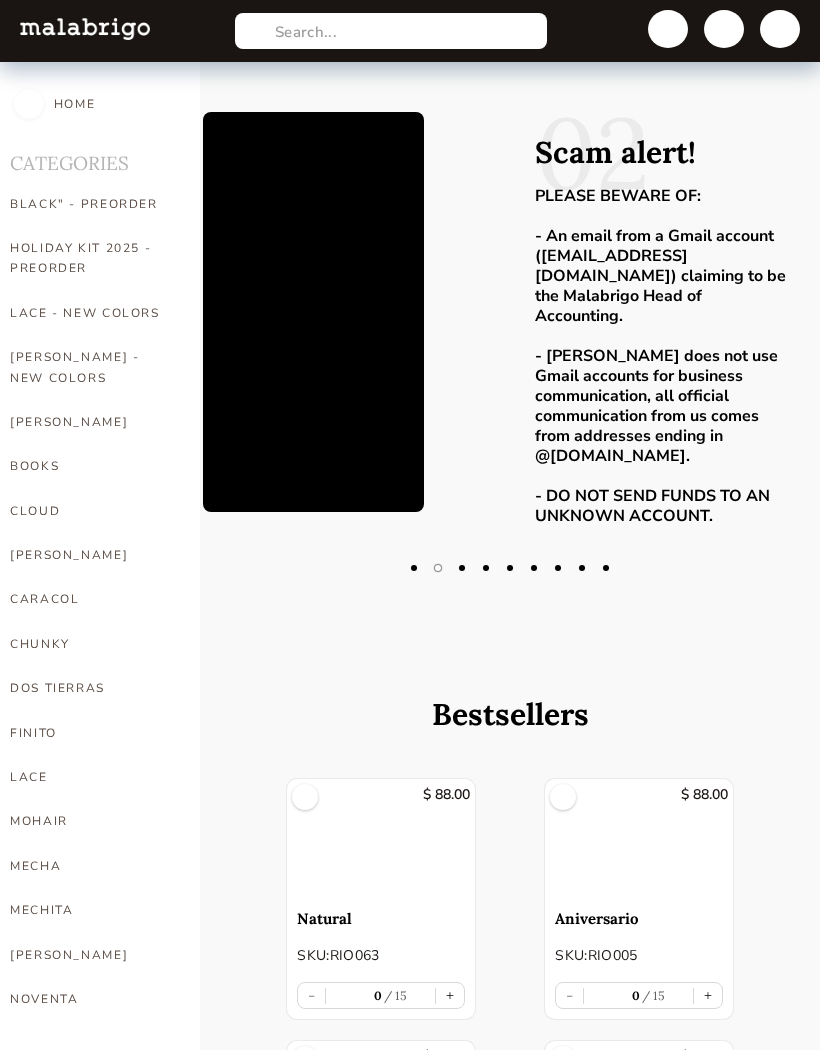 scroll, scrollTop: 121, scrollLeft: 0, axis: vertical 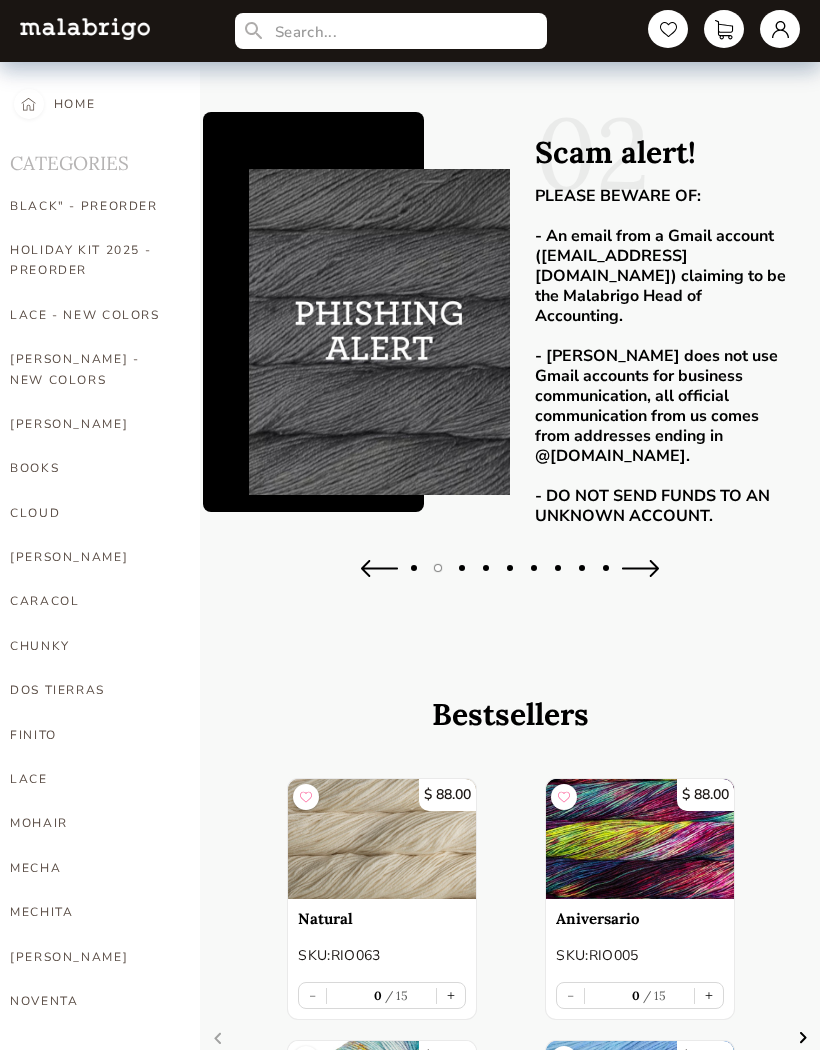 click on "DOS TIERRAS" at bounding box center (90, 690) 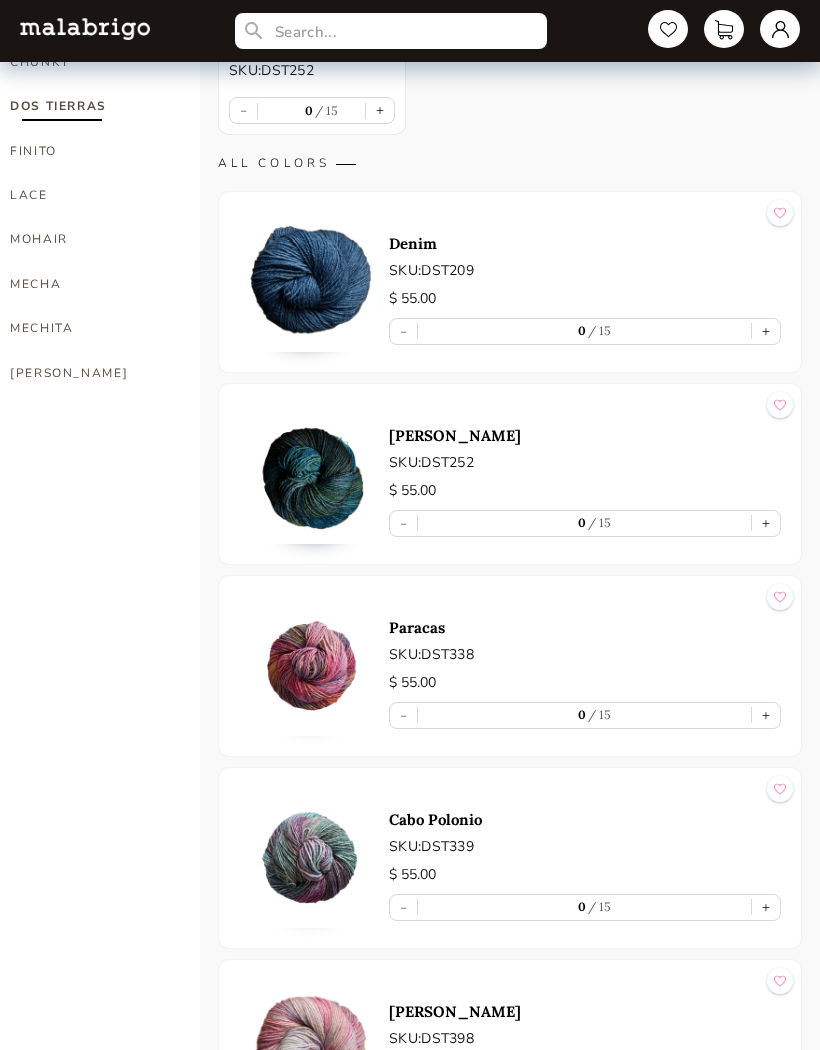 scroll, scrollTop: 705, scrollLeft: 0, axis: vertical 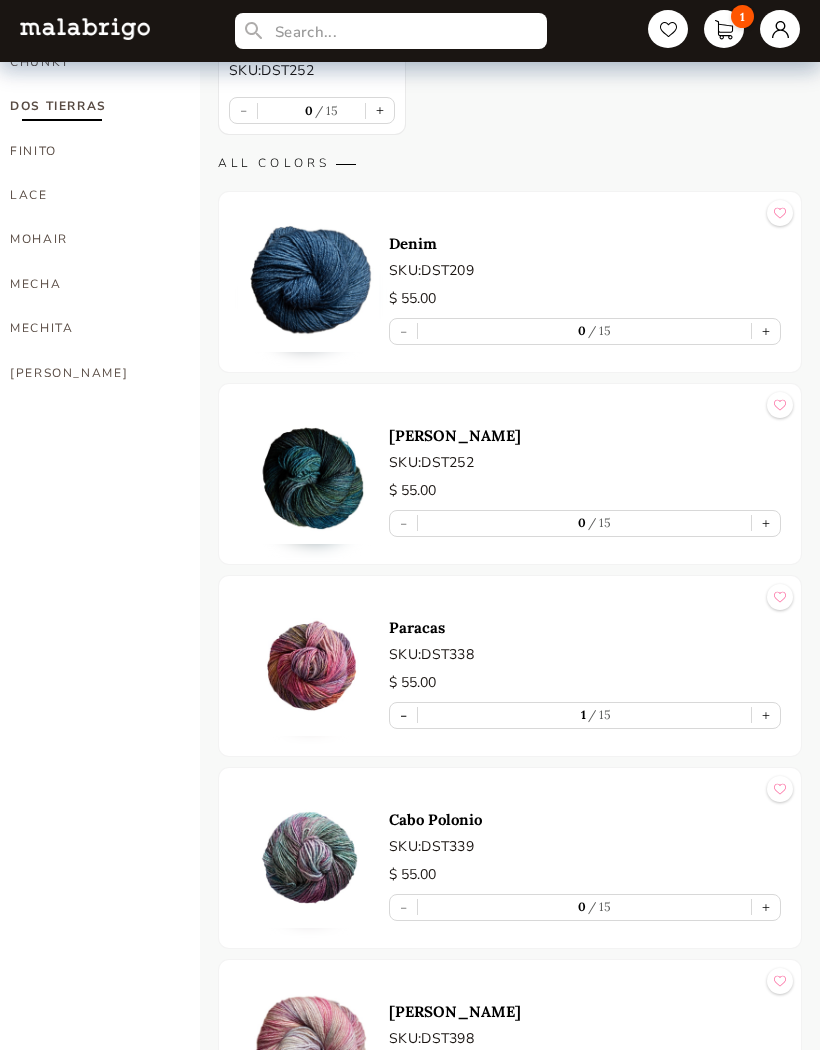 click on "+" at bounding box center [766, 715] 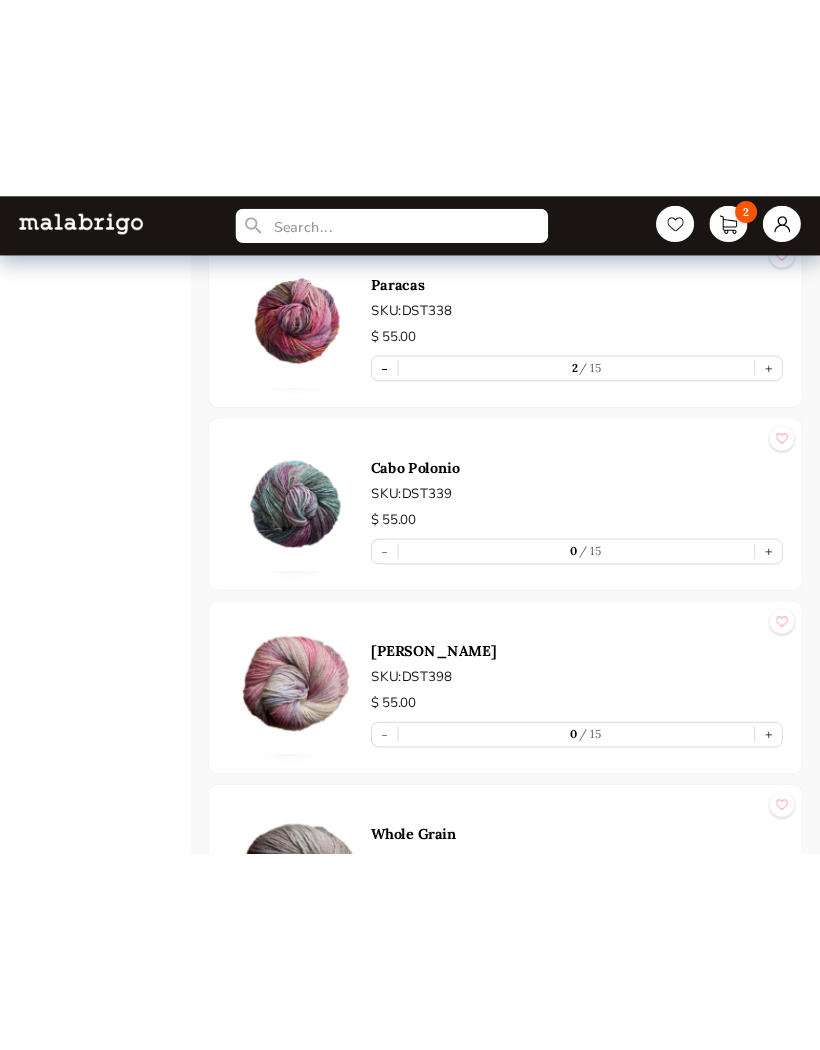 scroll, scrollTop: 1060, scrollLeft: 0, axis: vertical 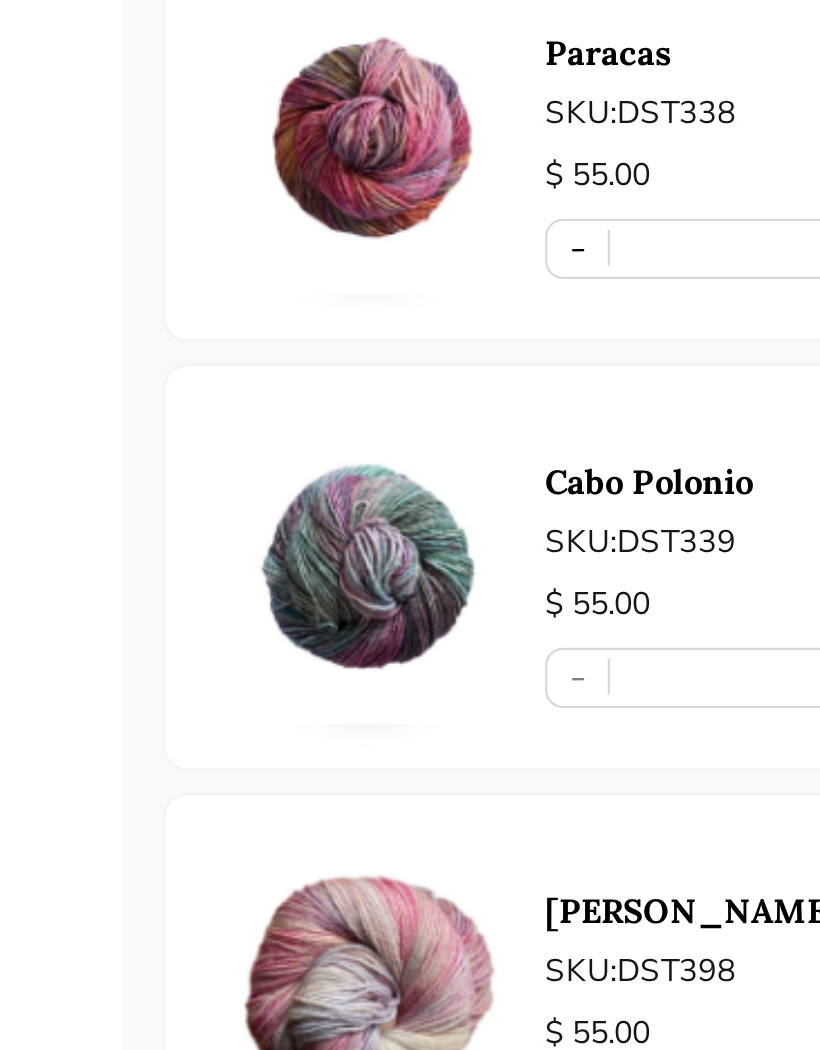 select on "INDEX" 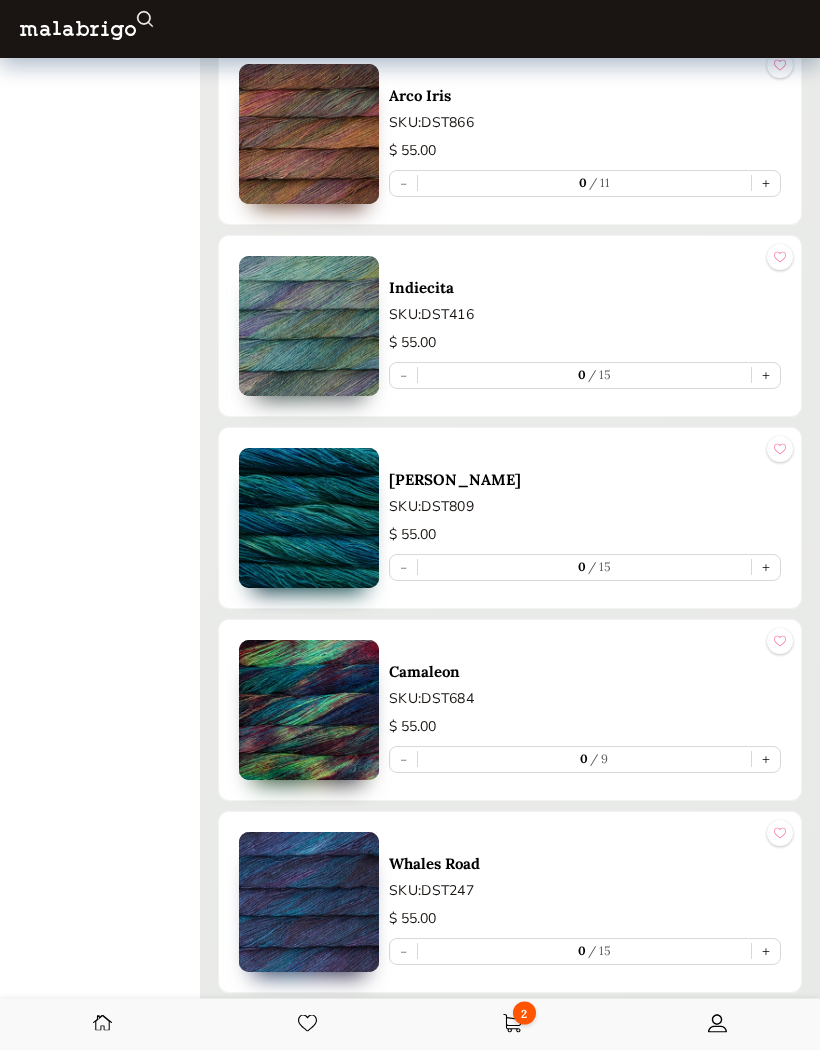 scroll, scrollTop: 10142, scrollLeft: 0, axis: vertical 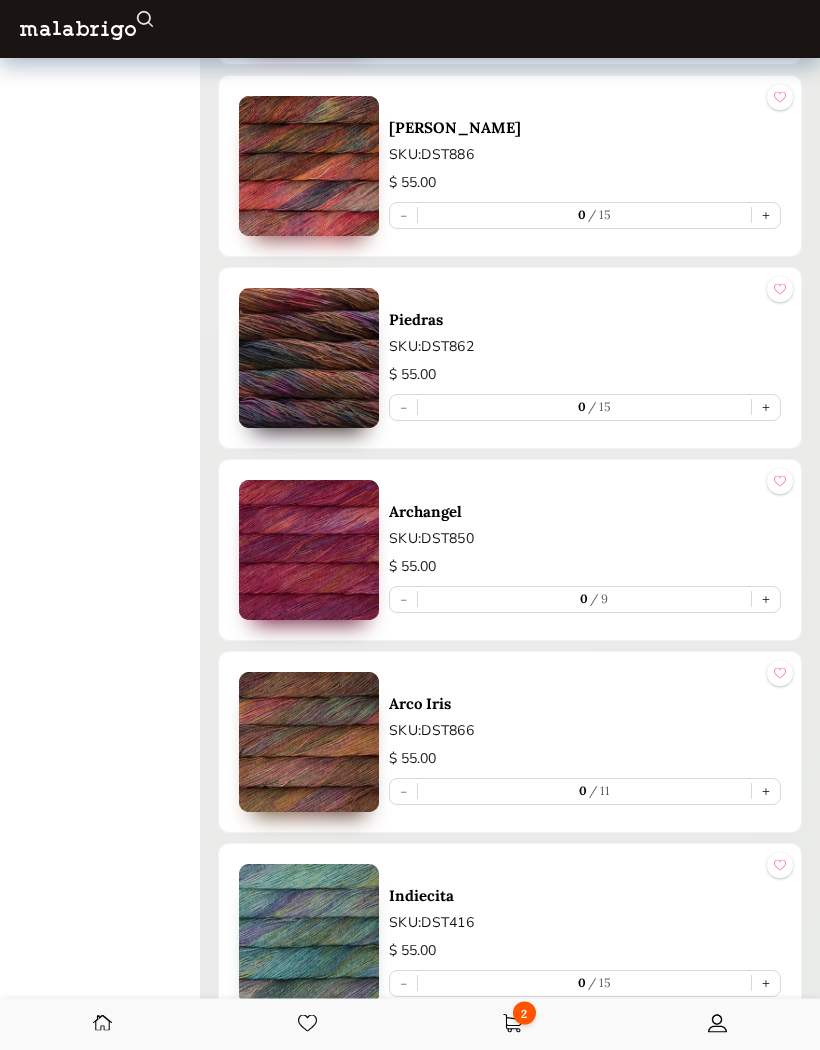 select on "INDEX" 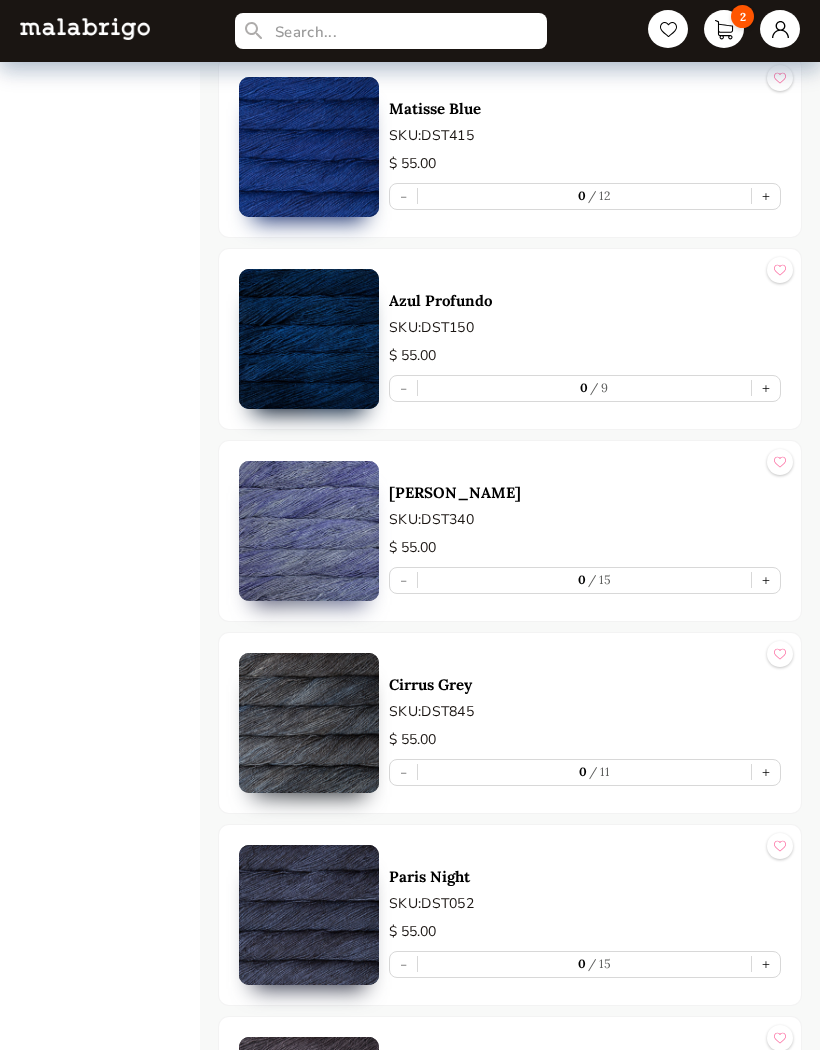 scroll, scrollTop: 6601, scrollLeft: 0, axis: vertical 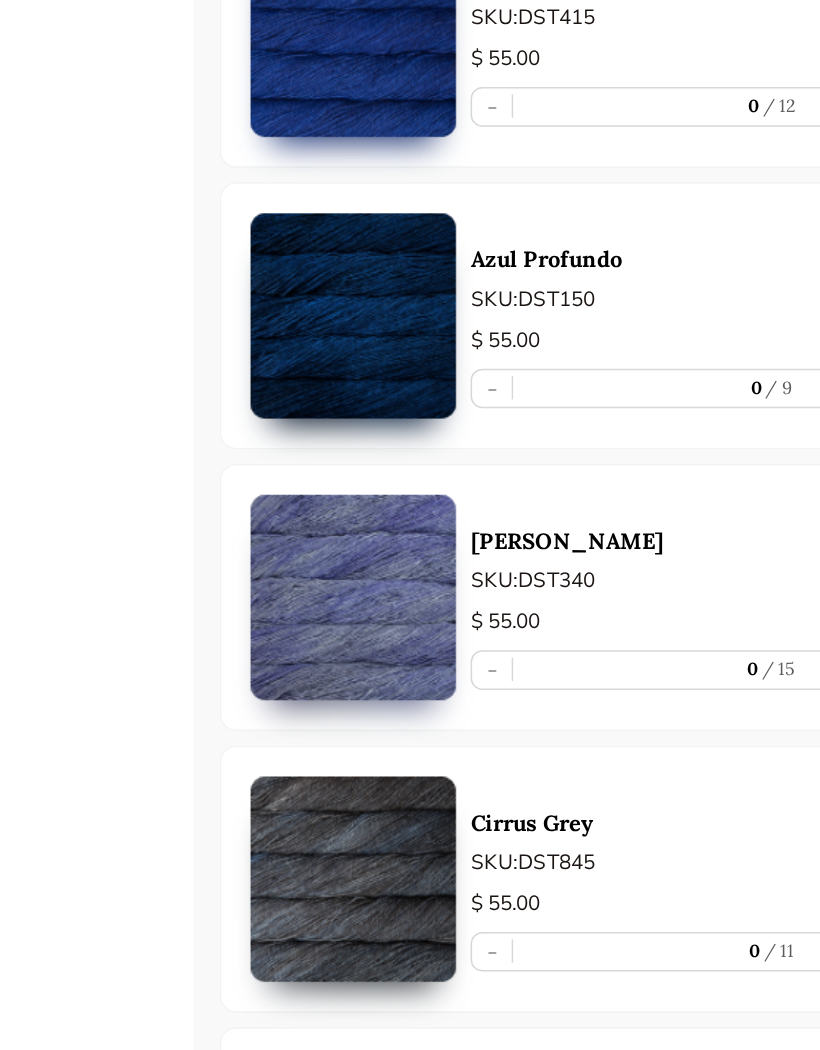select on "INDEX" 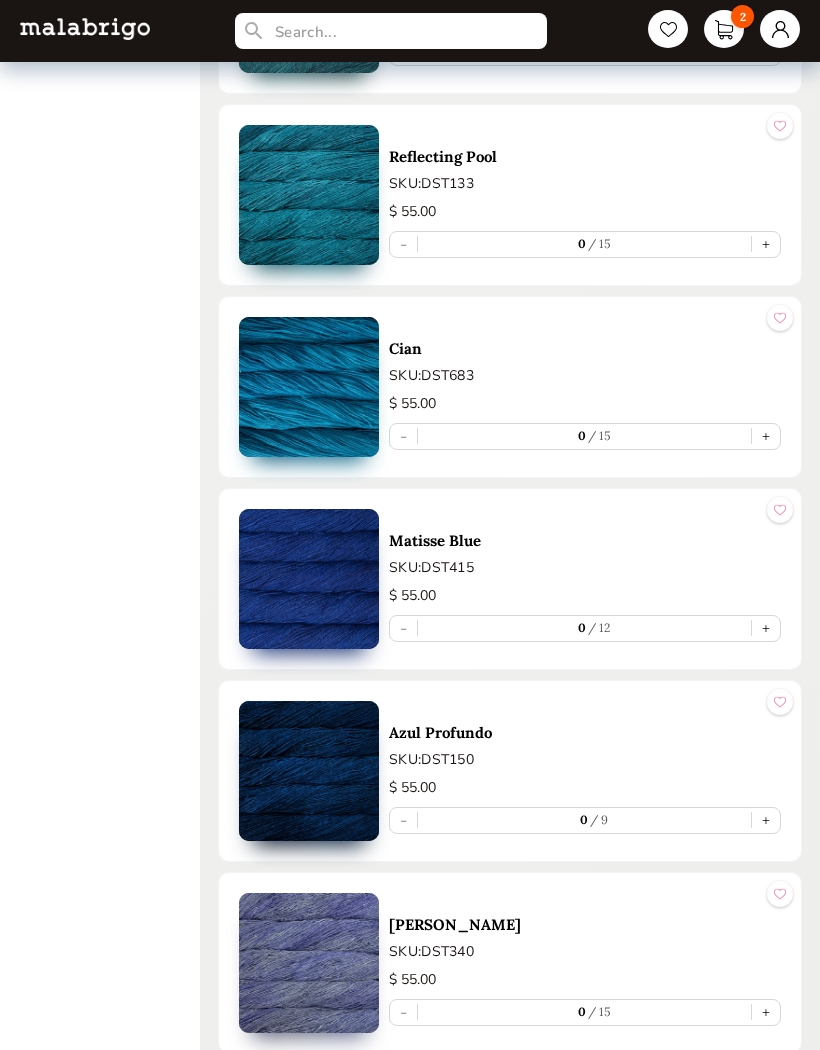 scroll, scrollTop: 6164, scrollLeft: 0, axis: vertical 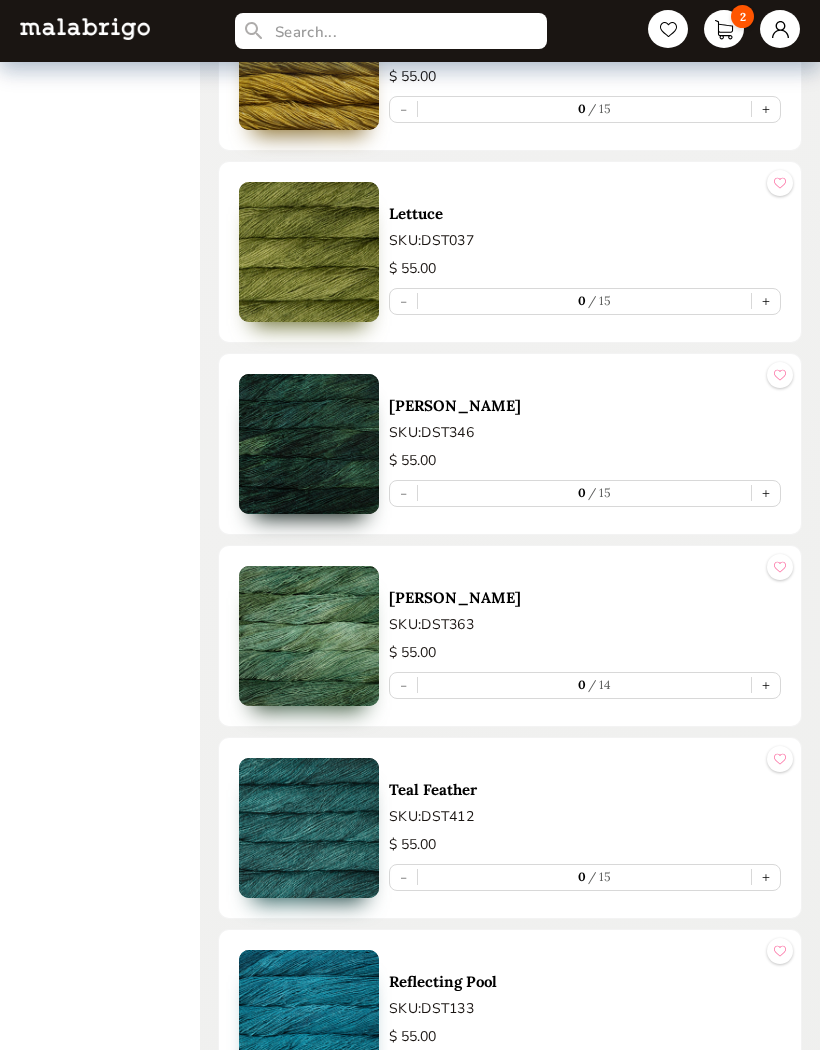 select on "INDEX" 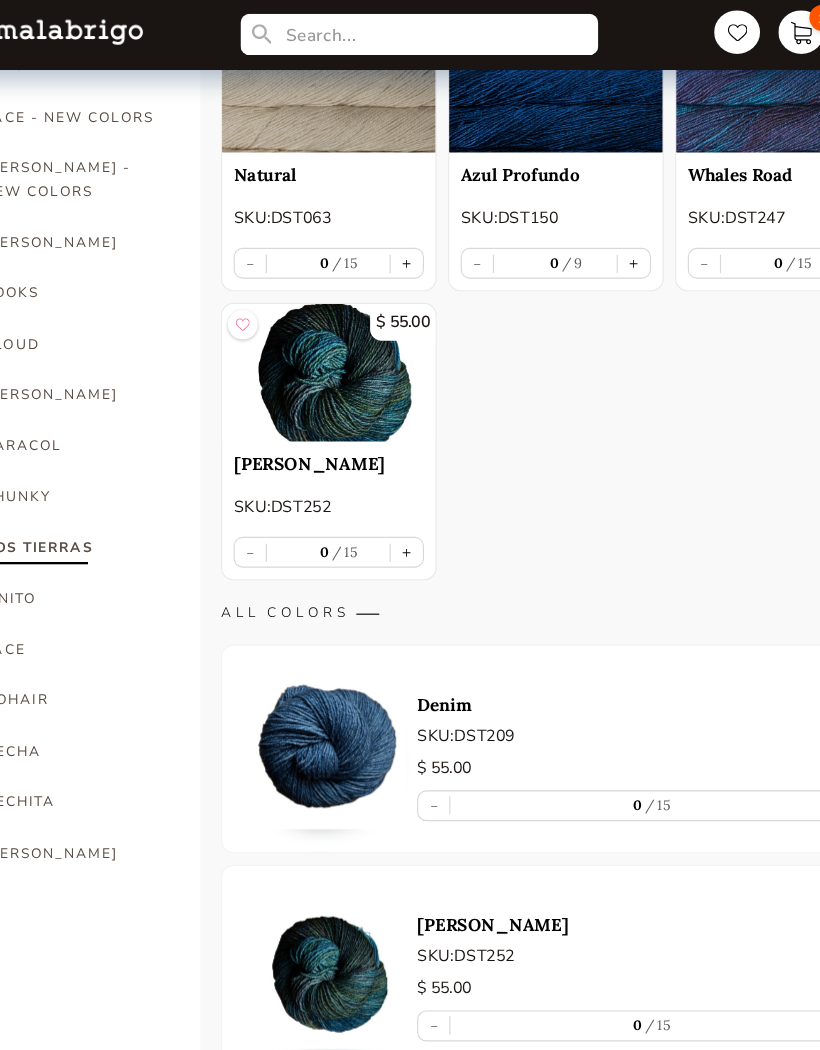 scroll, scrollTop: 332, scrollLeft: 0, axis: vertical 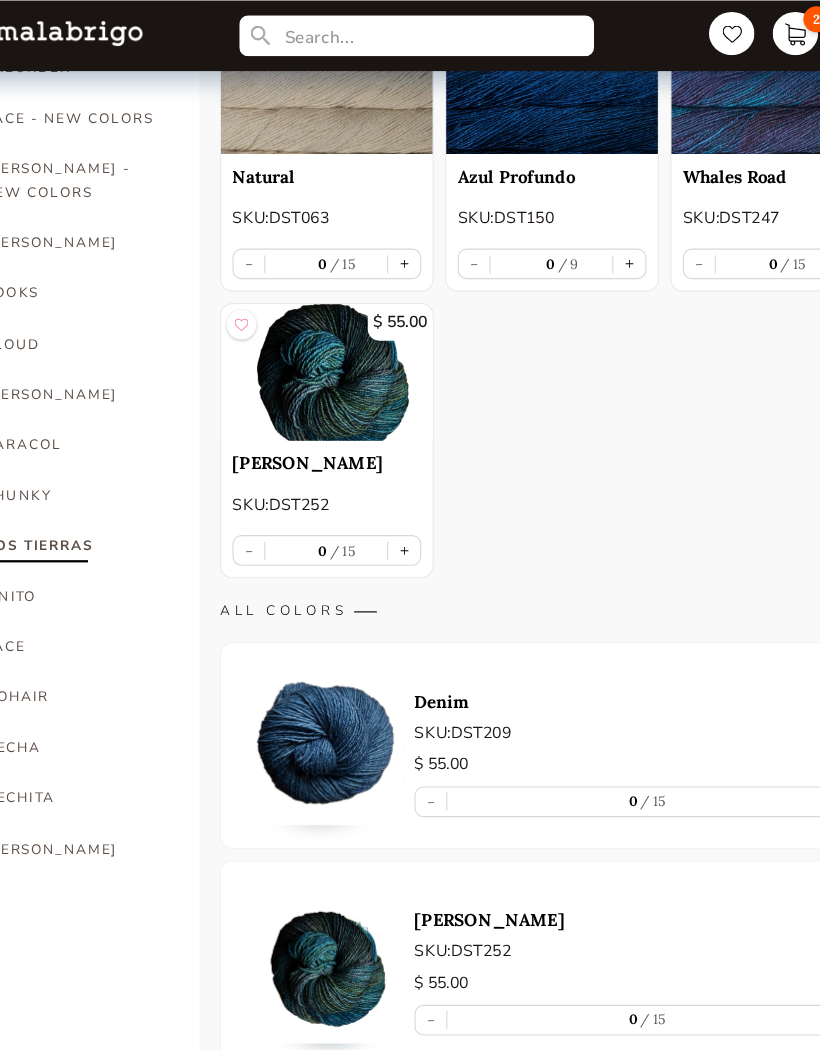 click on "+" at bounding box center [380, 483] 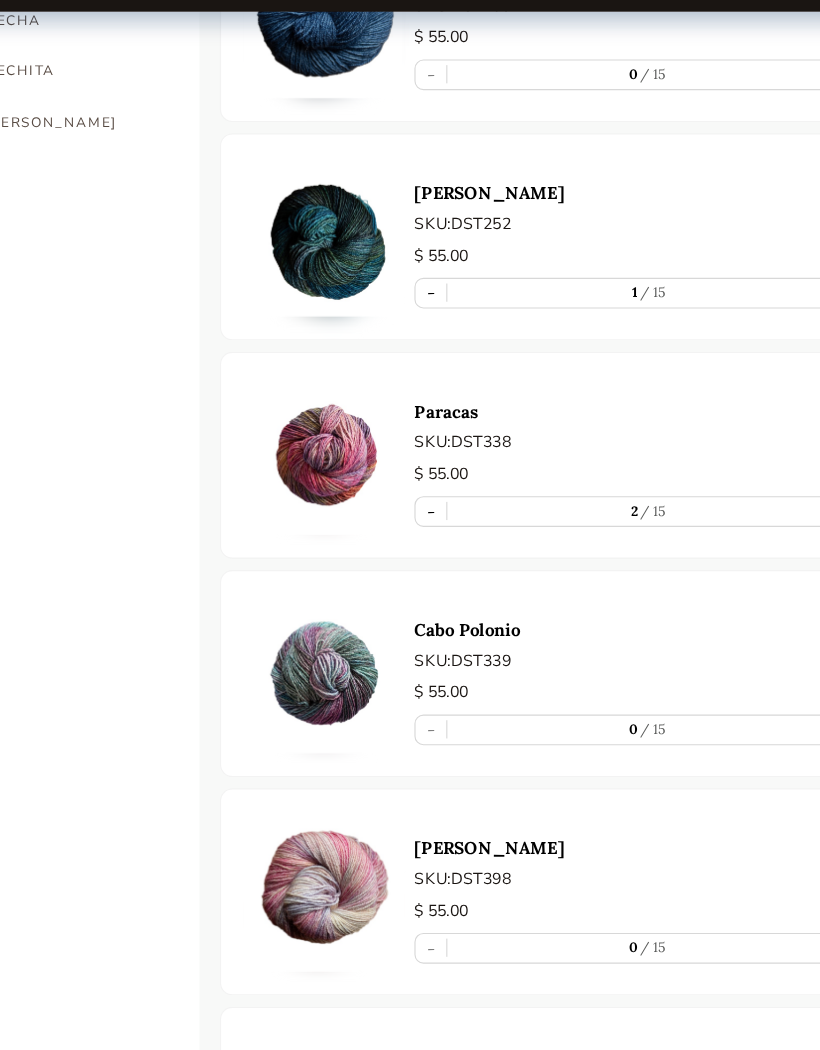 scroll, scrollTop: 923, scrollLeft: 0, axis: vertical 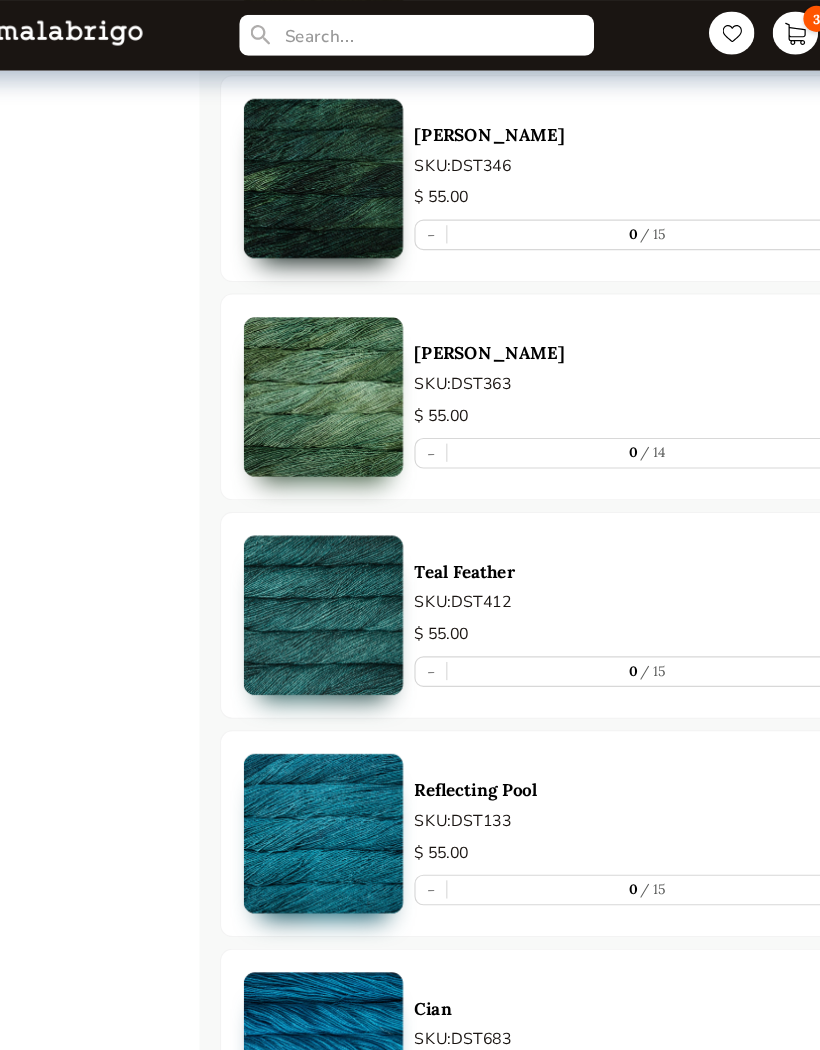 select on "INDEX" 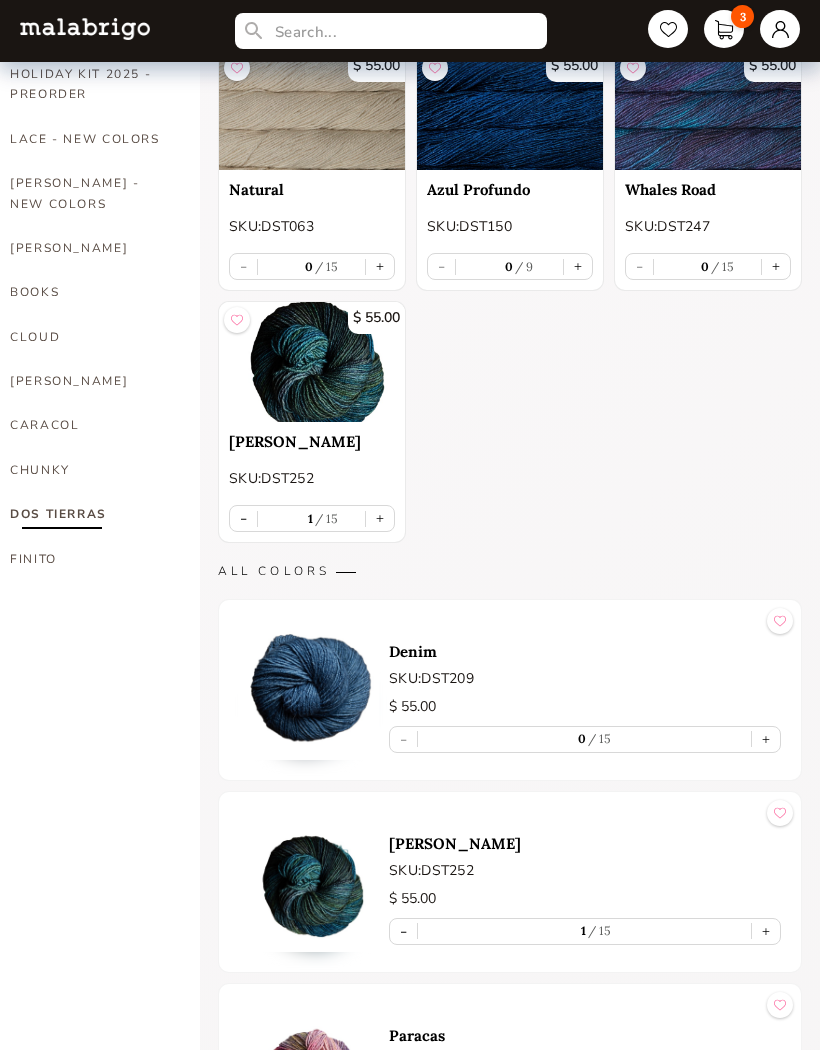 scroll, scrollTop: 0, scrollLeft: 0, axis: both 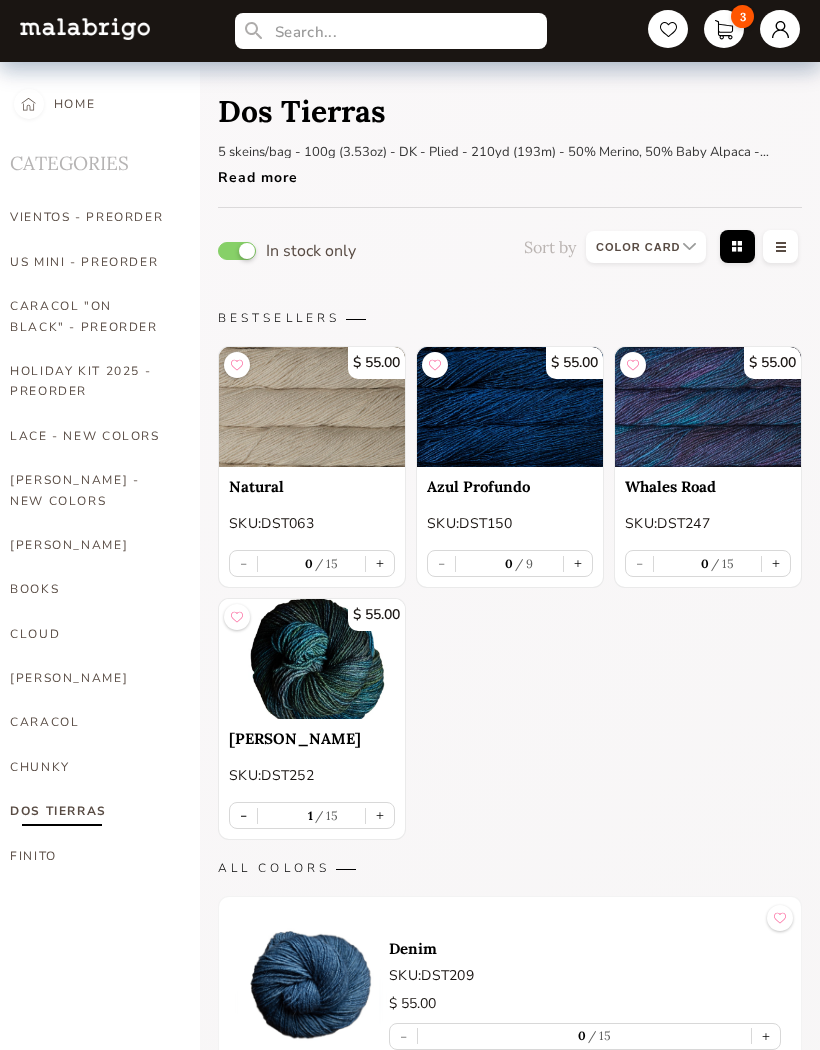 click on "3" at bounding box center [724, 29] 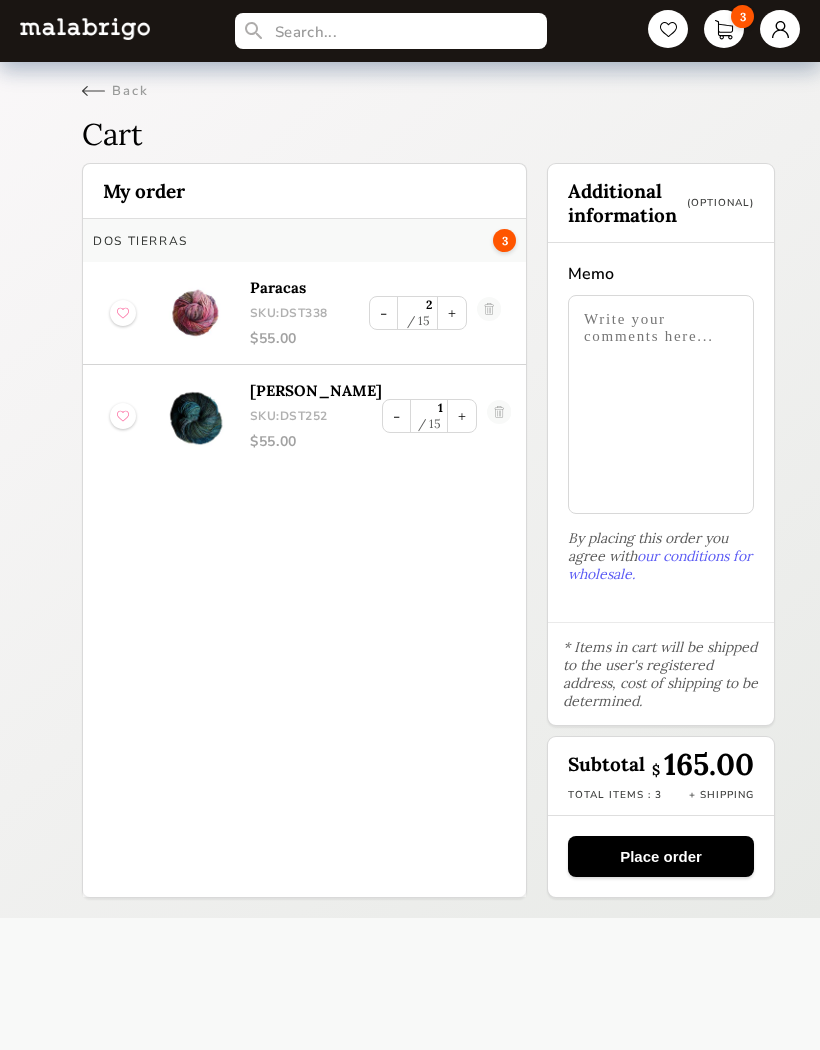 select on "INDEX" 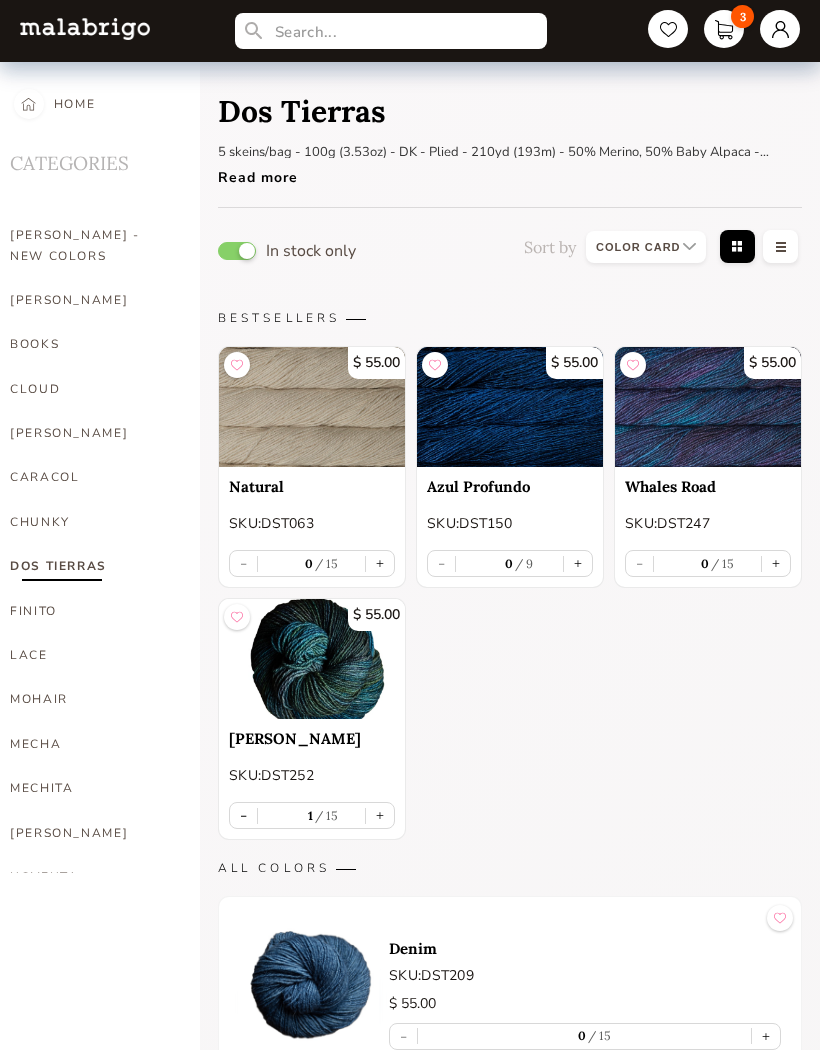 scroll, scrollTop: 249, scrollLeft: 0, axis: vertical 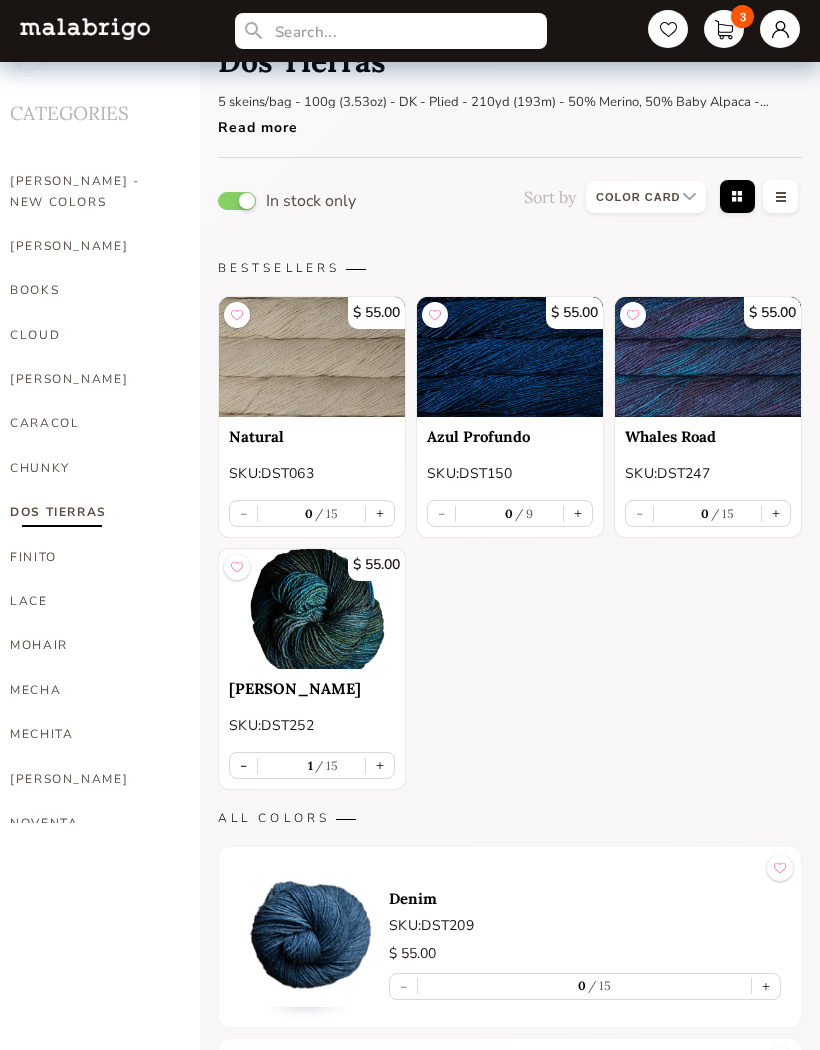 select on "INDEX" 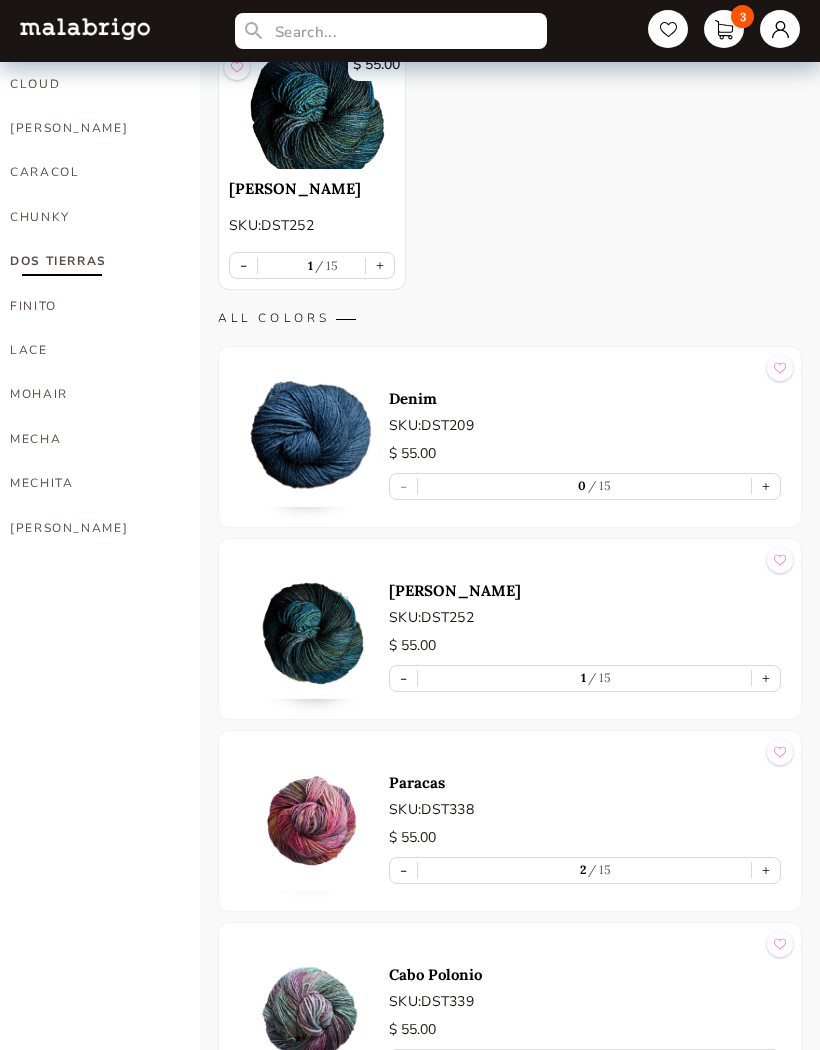 scroll, scrollTop: 548, scrollLeft: 0, axis: vertical 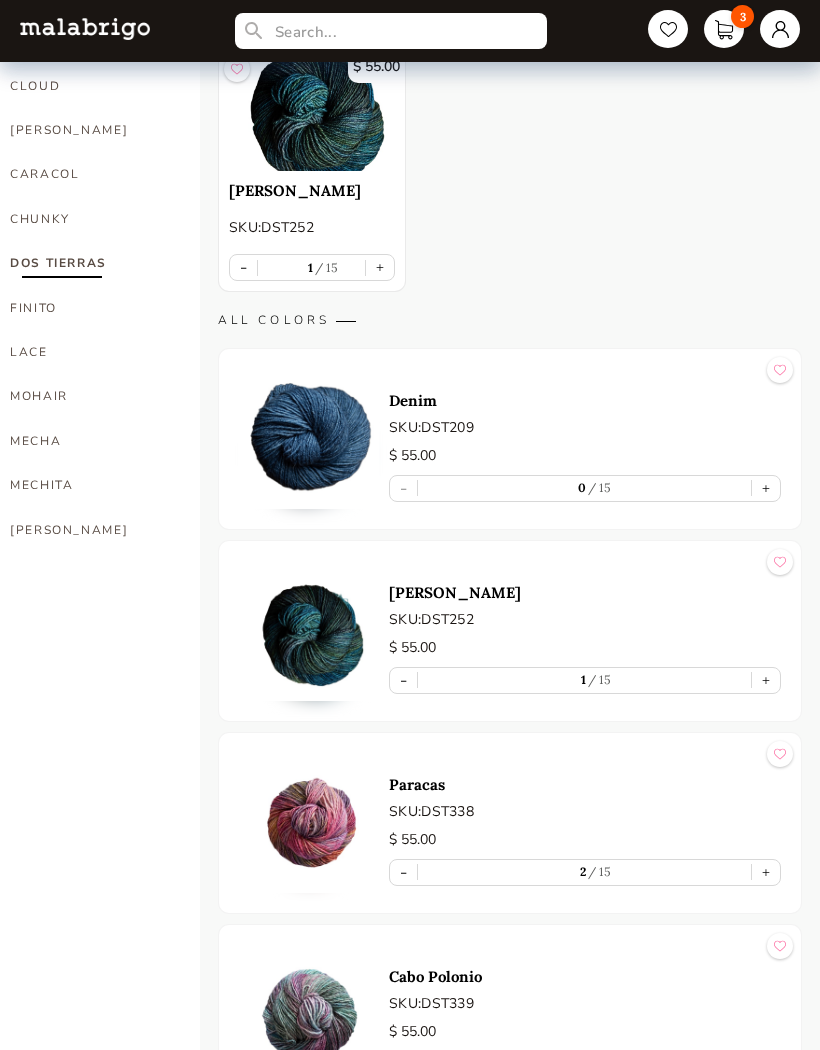 click on "NOVENTA" at bounding box center (90, 574) 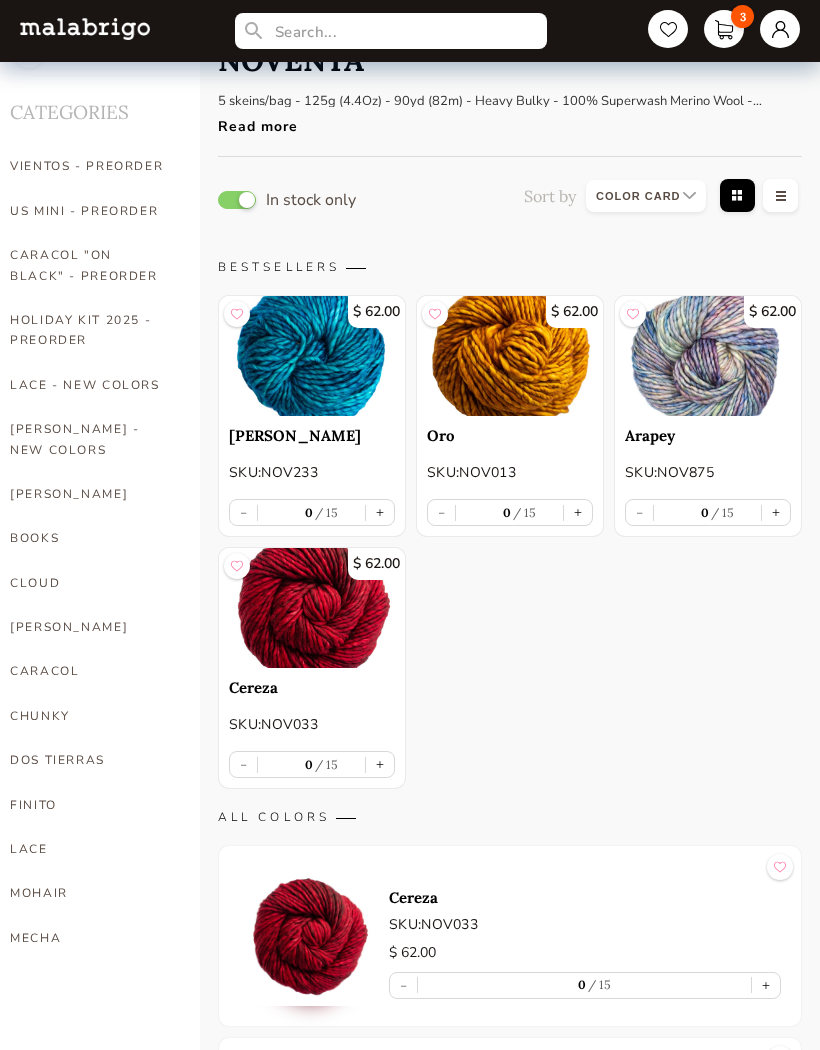 scroll, scrollTop: 0, scrollLeft: 0, axis: both 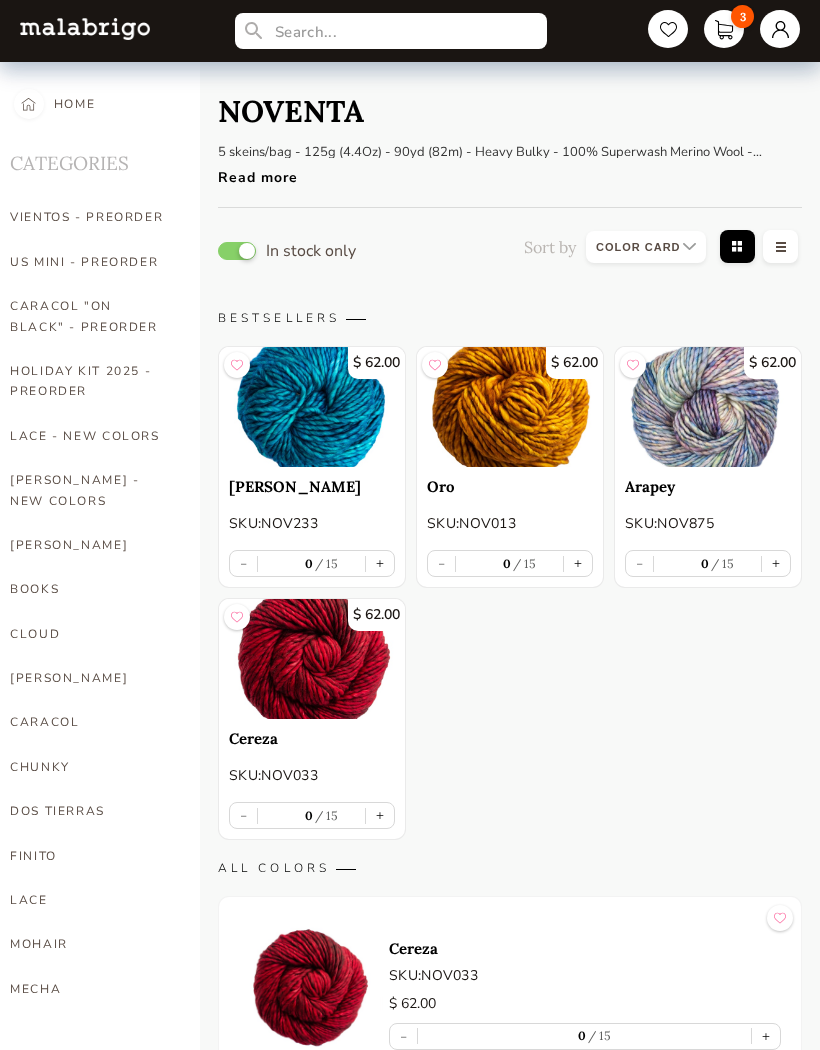 click on "+" at bounding box center (776, 563) 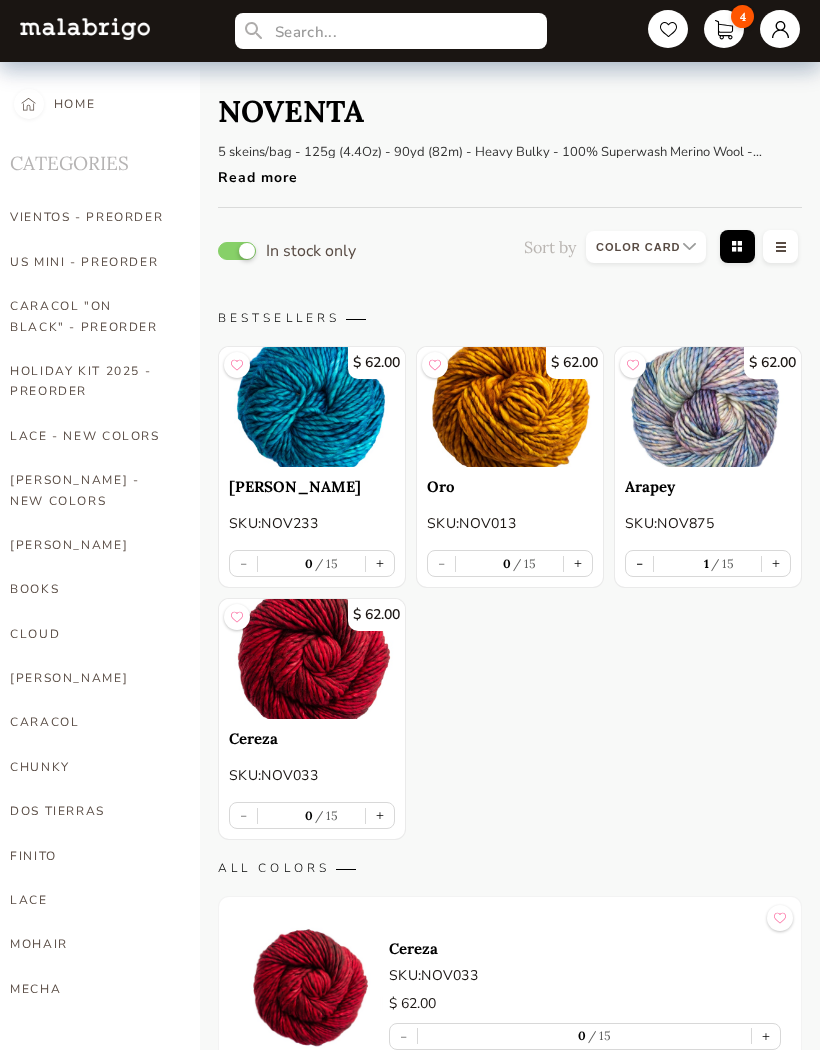 click on "-" at bounding box center [639, 563] 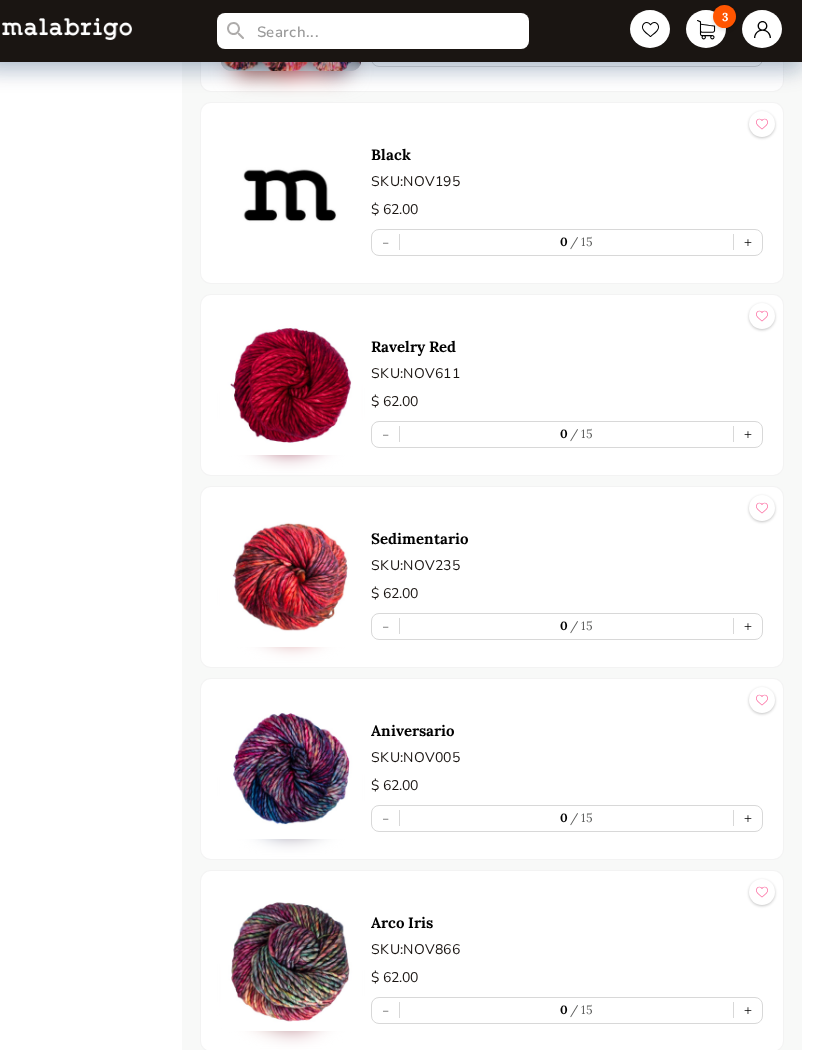 scroll, scrollTop: 1426, scrollLeft: 0, axis: vertical 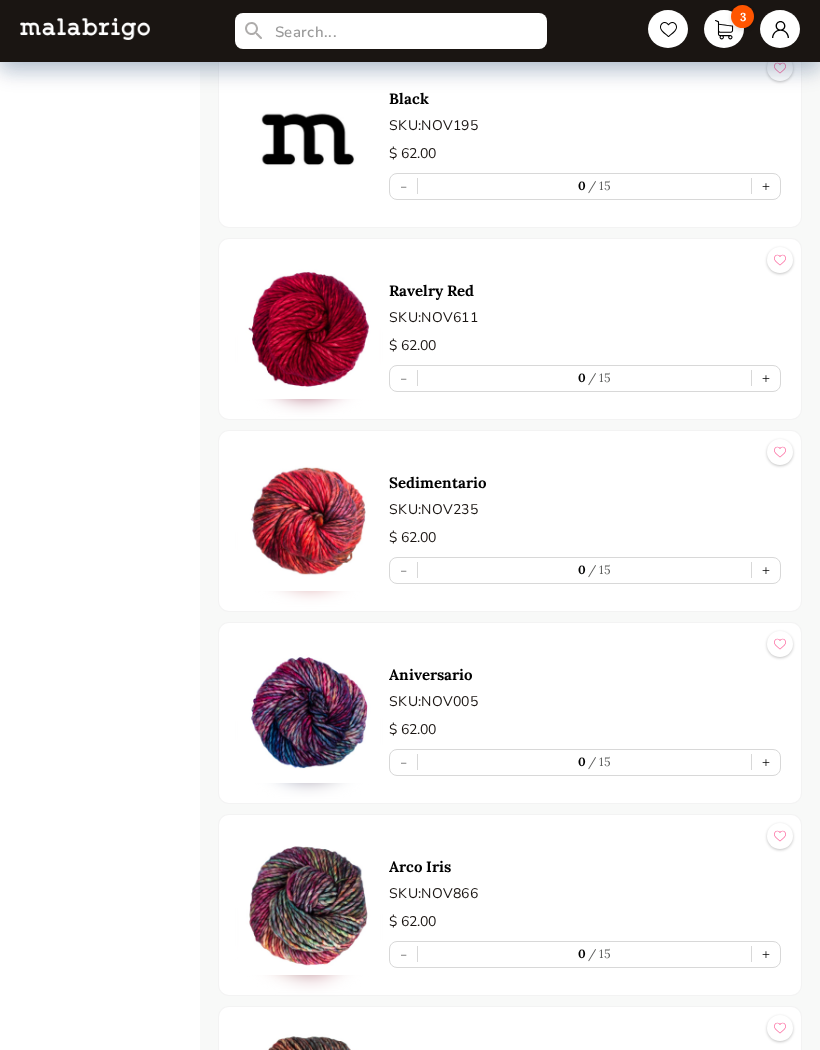 click on "+" at bounding box center (766, 570) 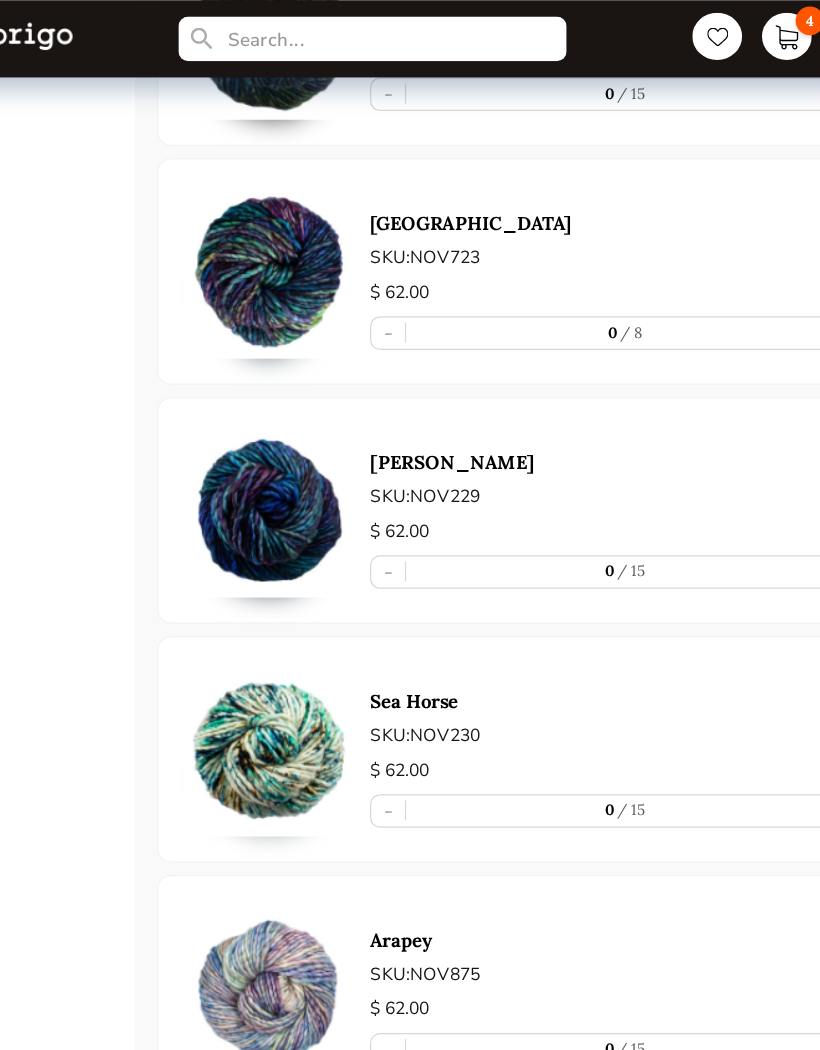scroll, scrollTop: 4032, scrollLeft: 0, axis: vertical 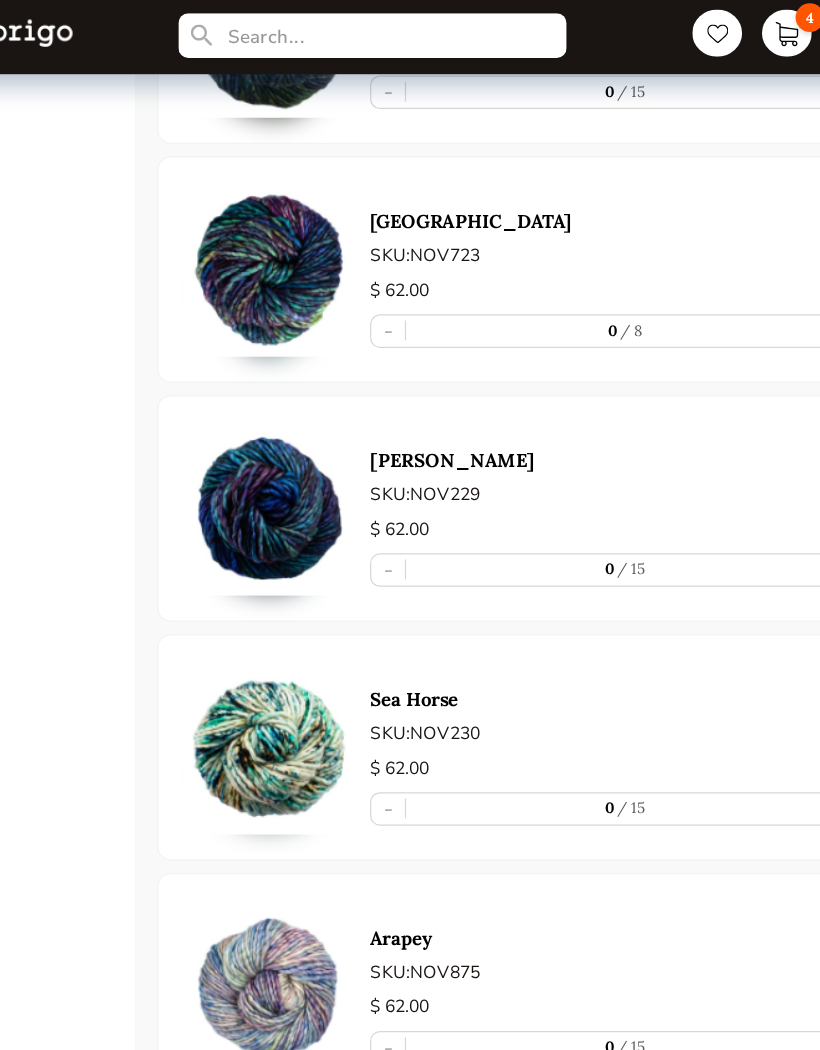 click on "Sombra [PERSON_NAME] SKU:  NOV229 $   62.00 - 0 15 +" at bounding box center (510, 411) 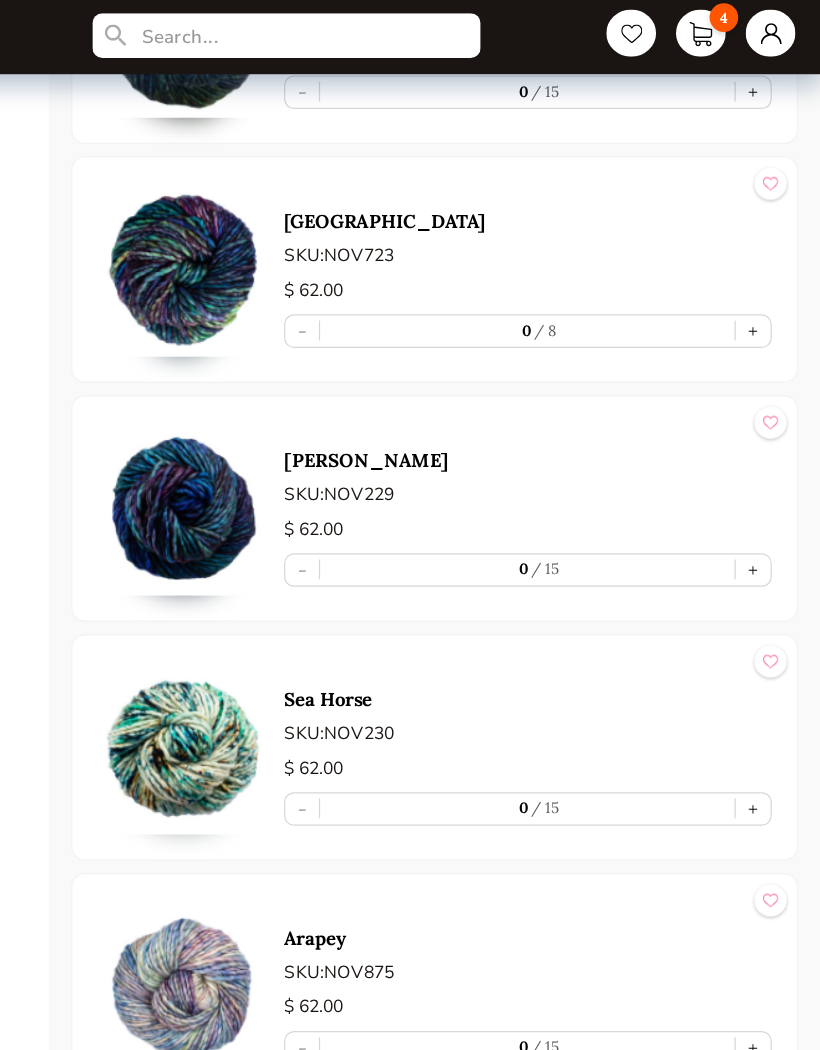 click on "+" at bounding box center [766, 268] 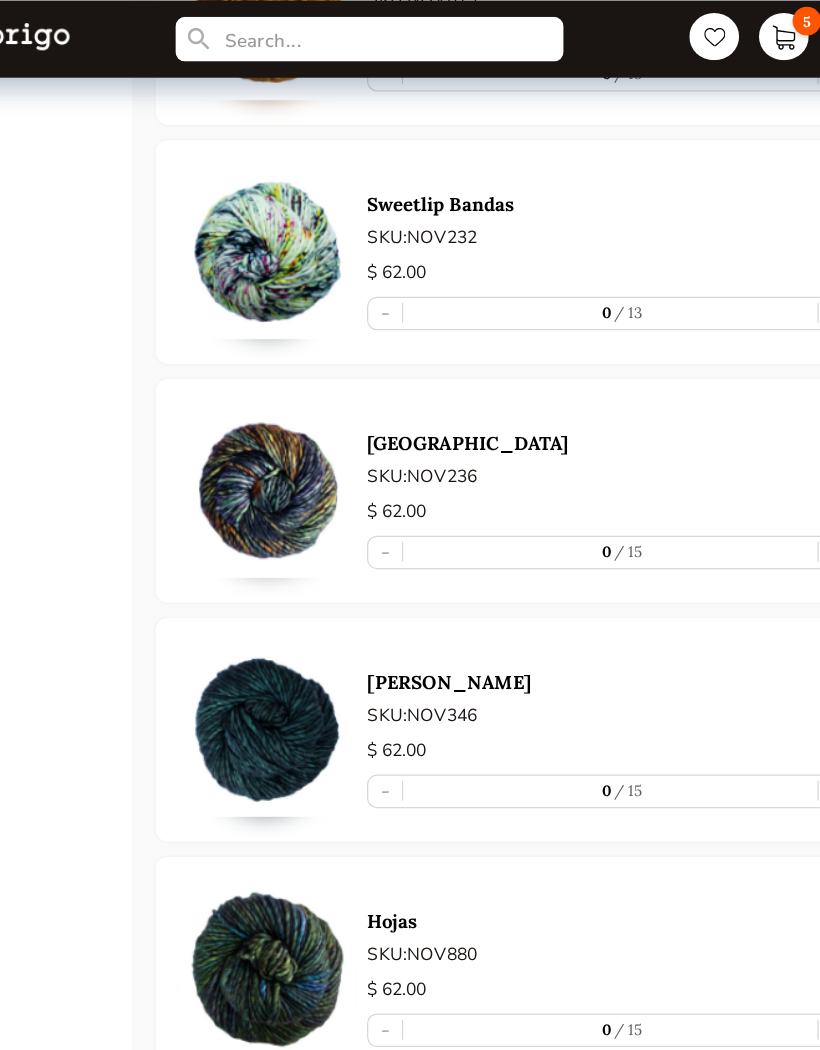 select on "INDEX" 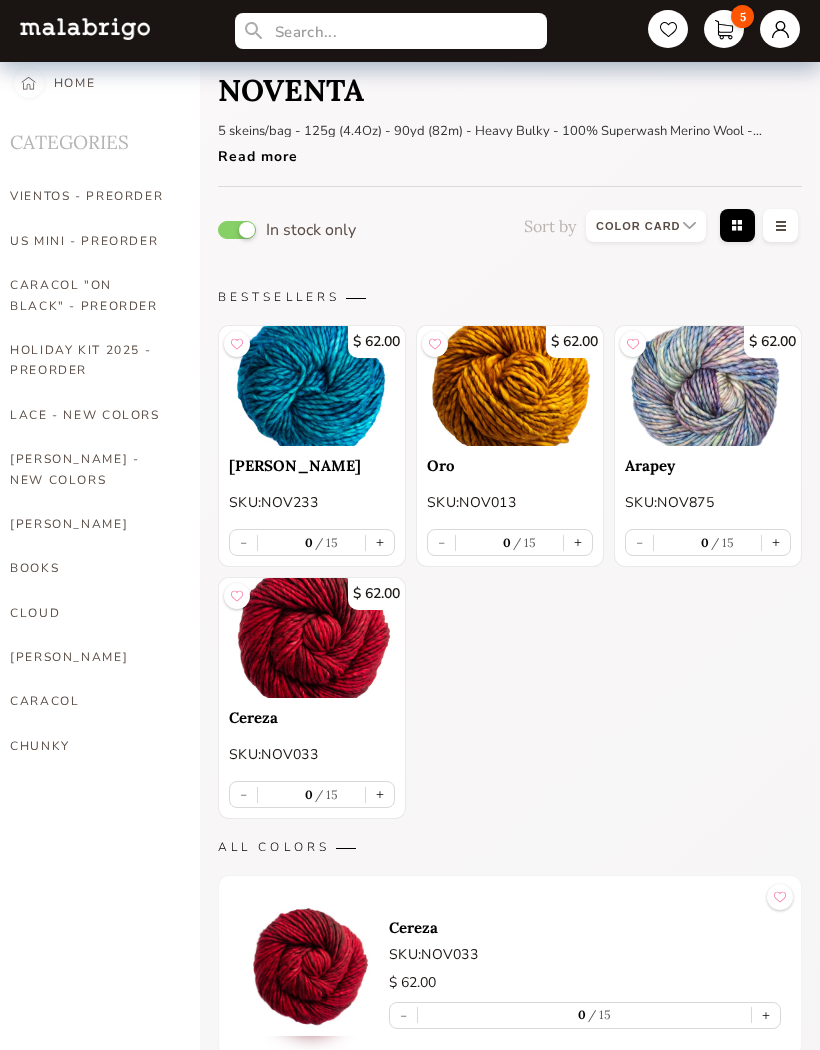 scroll, scrollTop: 0, scrollLeft: 0, axis: both 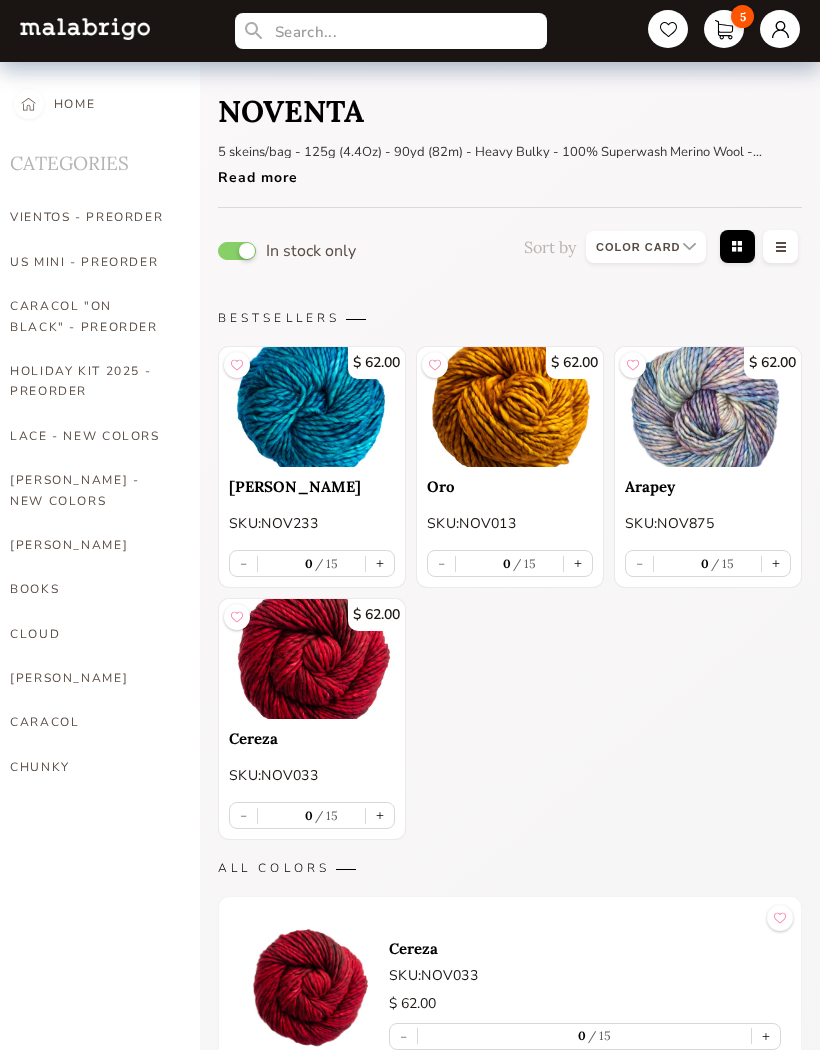 select on "INDEX" 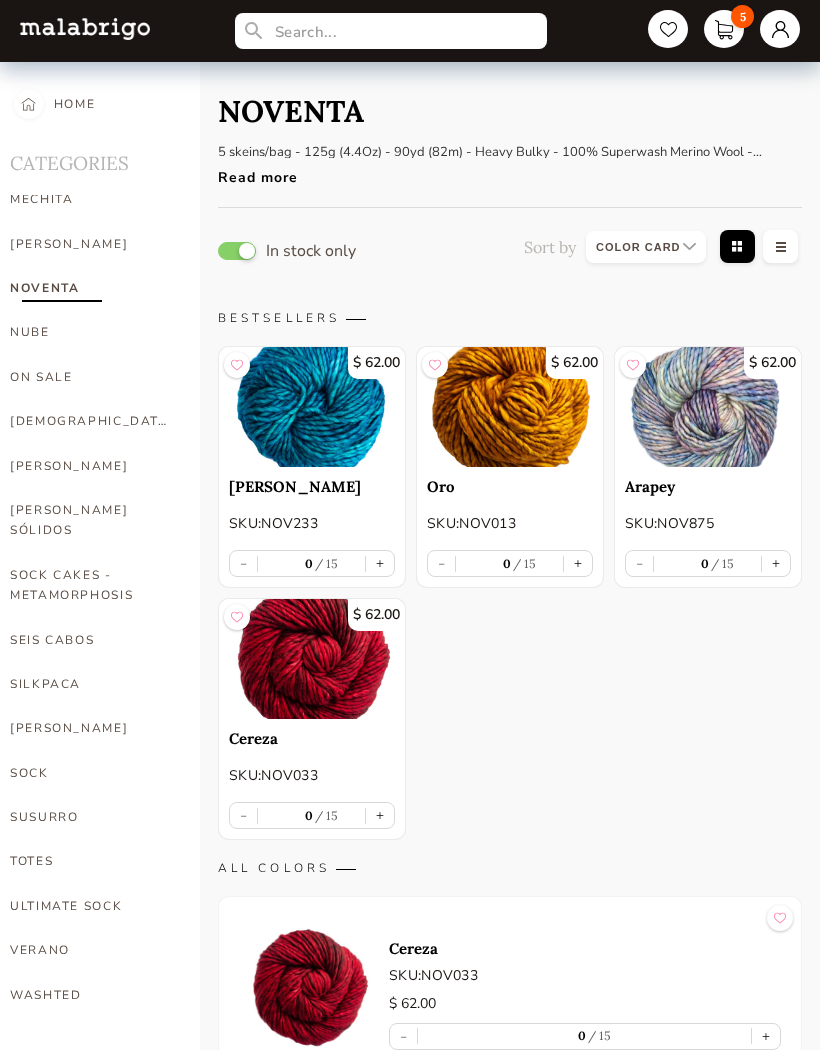scroll, scrollTop: 832, scrollLeft: 0, axis: vertical 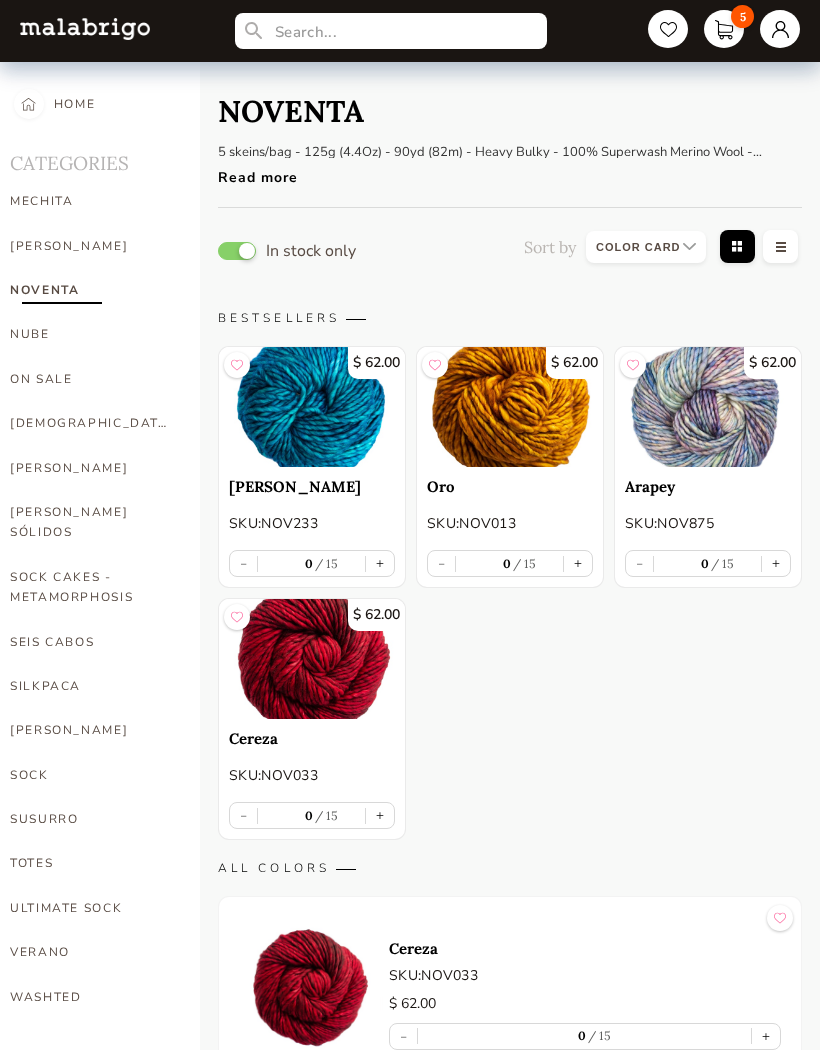 click on "SUSURRO" at bounding box center (90, 819) 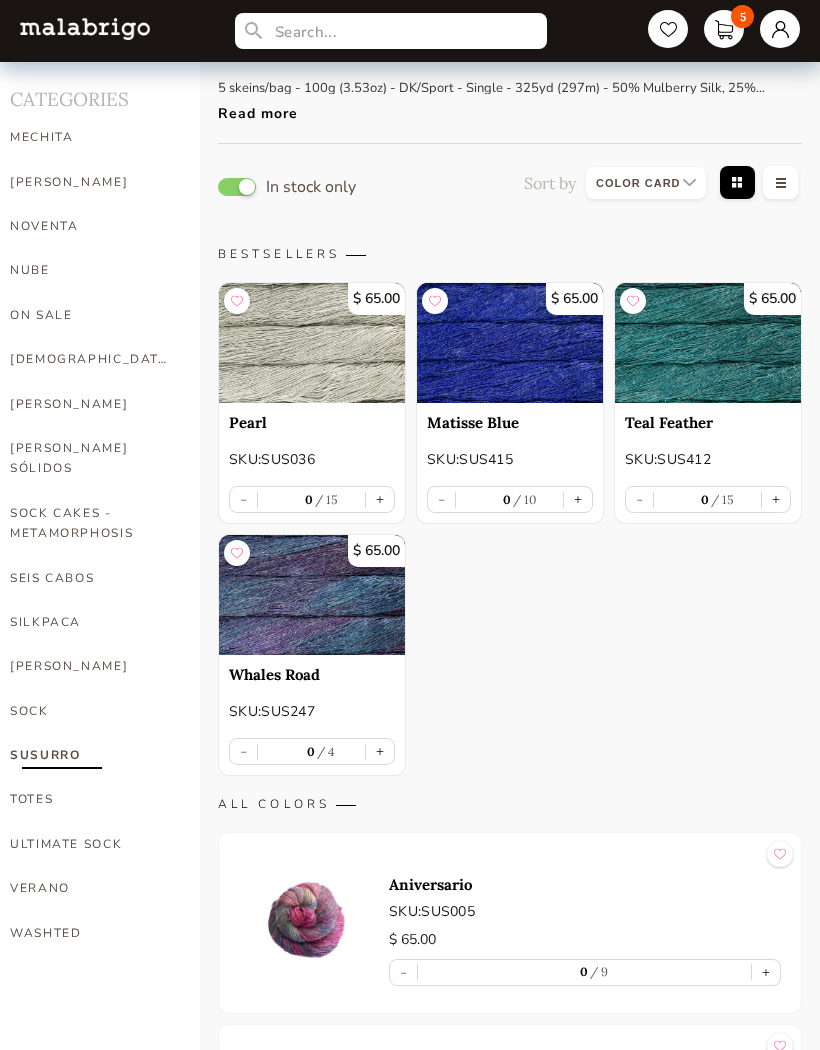scroll, scrollTop: 215, scrollLeft: 0, axis: vertical 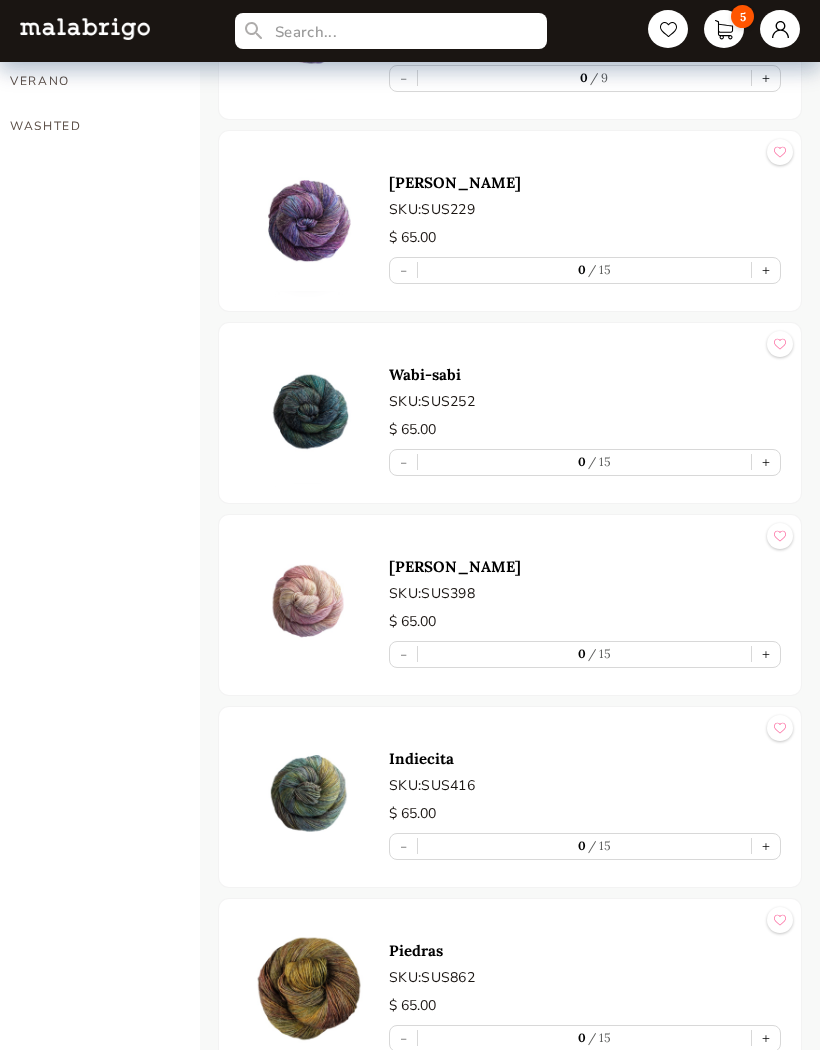 click on "+" at bounding box center (766, 654) 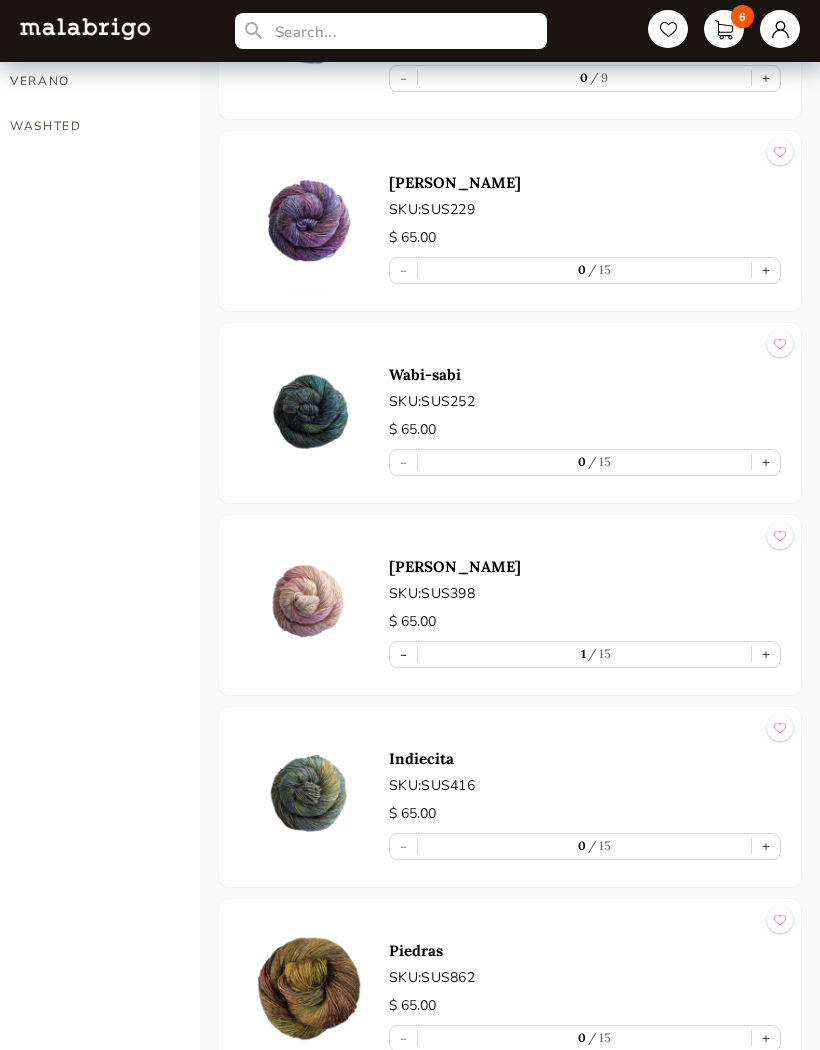 click on "+" at bounding box center [766, 654] 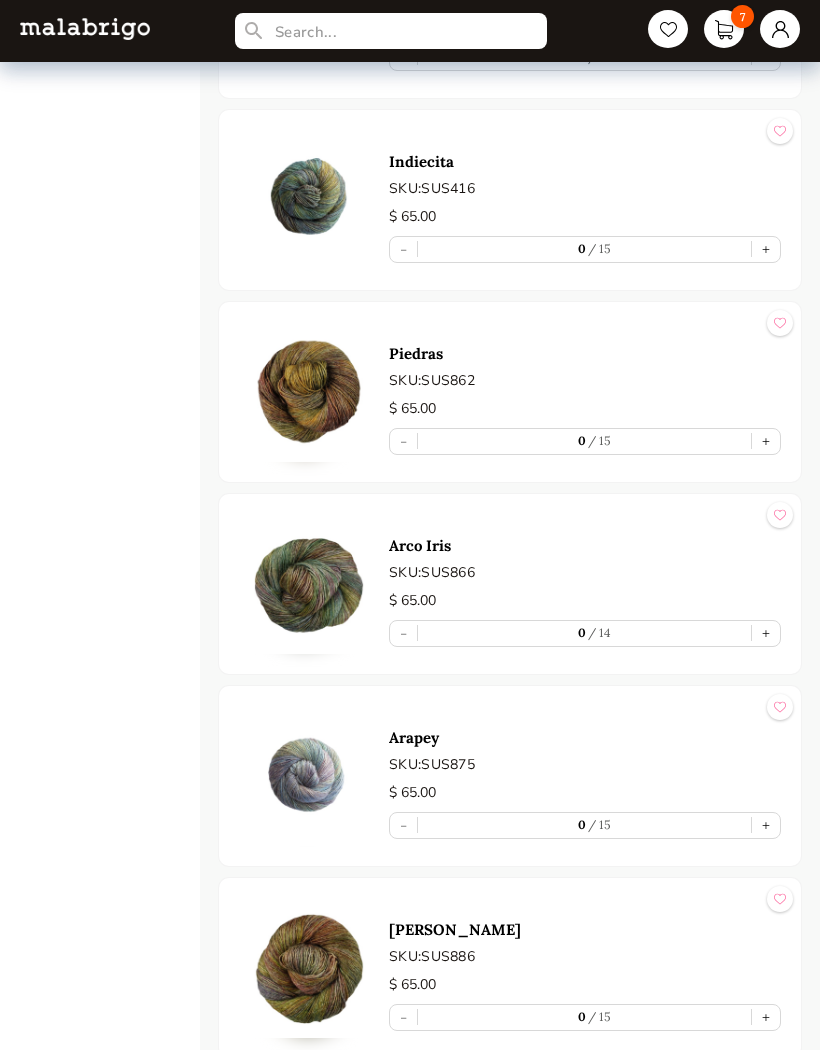 scroll, scrollTop: 1555, scrollLeft: 0, axis: vertical 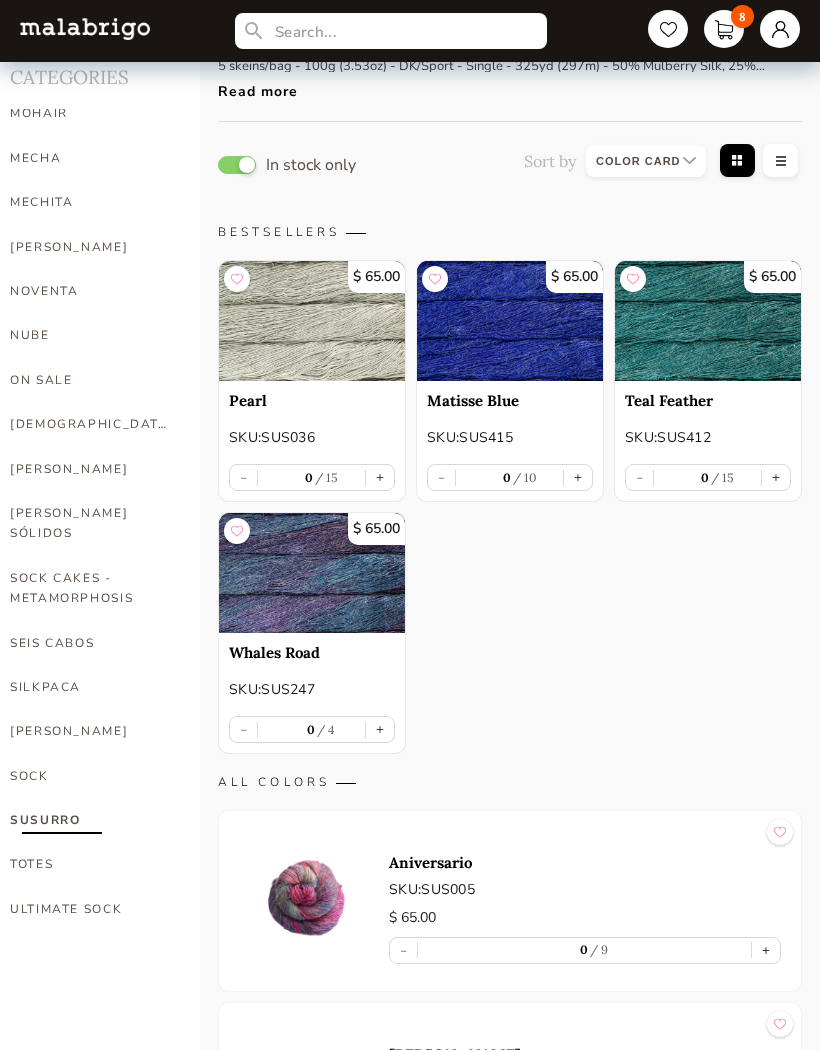 click on "8" at bounding box center [724, 29] 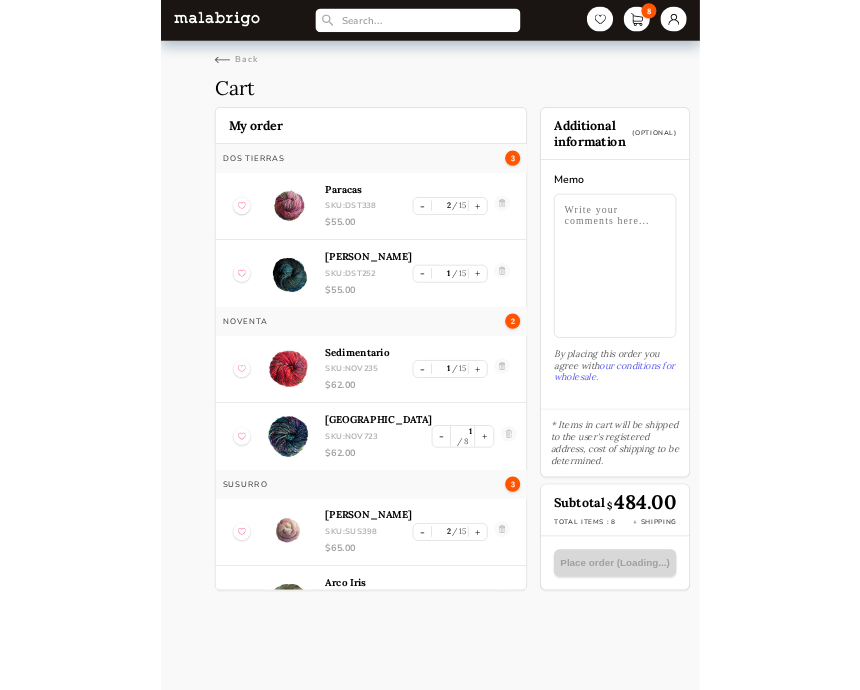 scroll, scrollTop: 0, scrollLeft: 0, axis: both 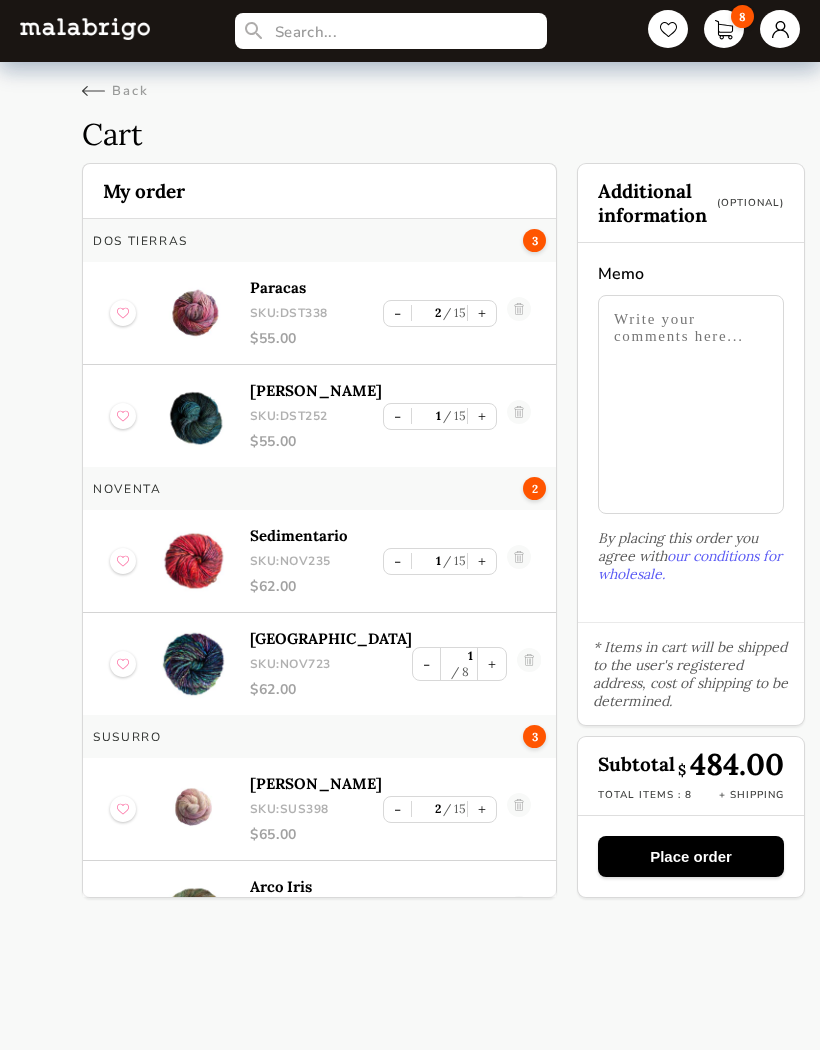 click on "Place order" at bounding box center [691, 856] 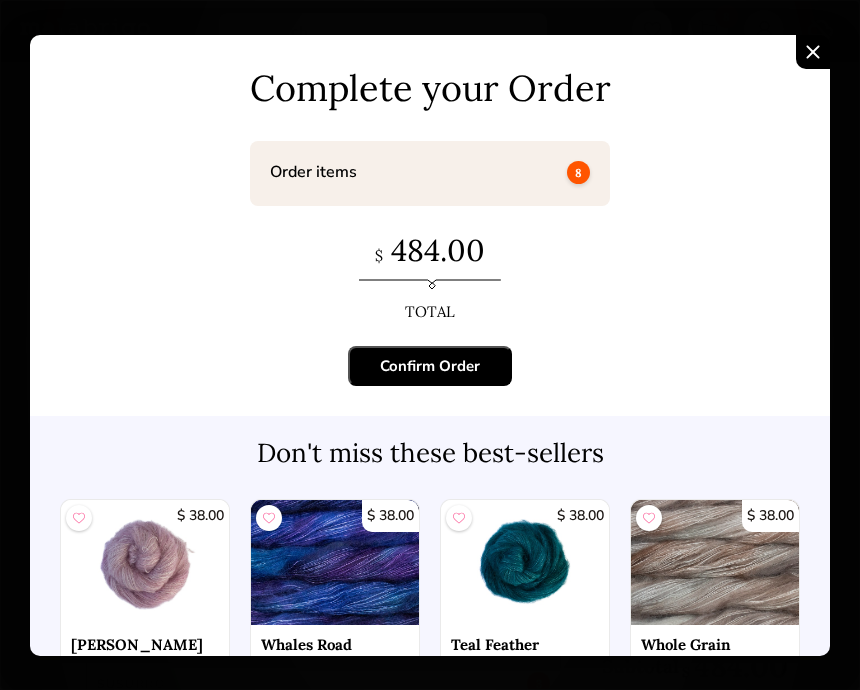 scroll, scrollTop: 0, scrollLeft: 0, axis: both 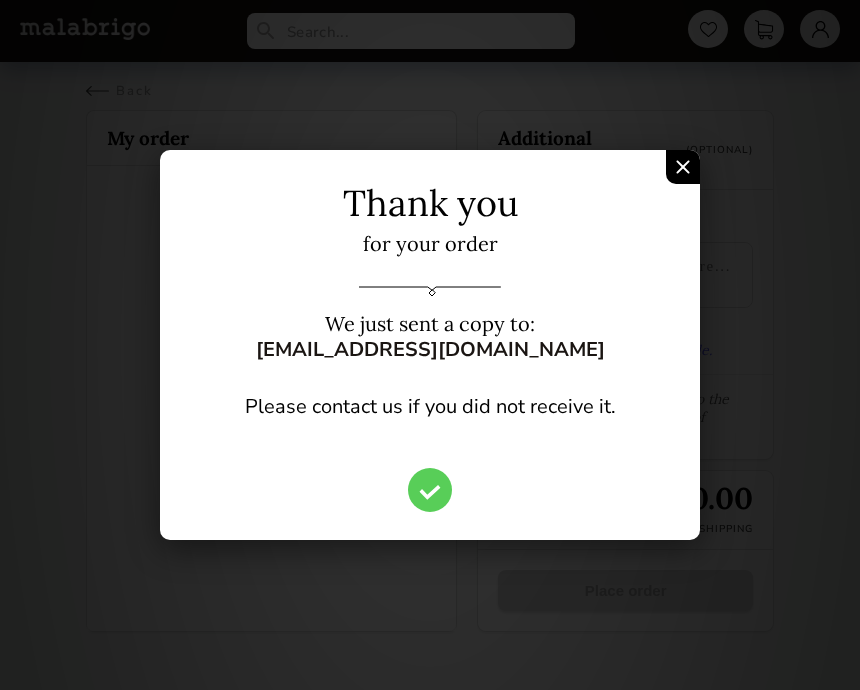 click at bounding box center [683, 167] 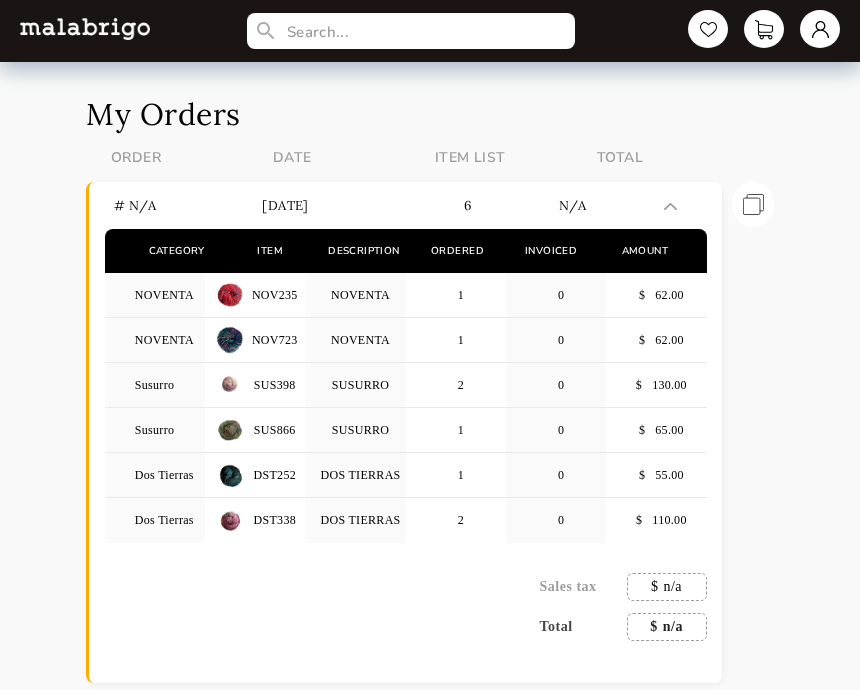 scroll, scrollTop: 0, scrollLeft: 0, axis: both 